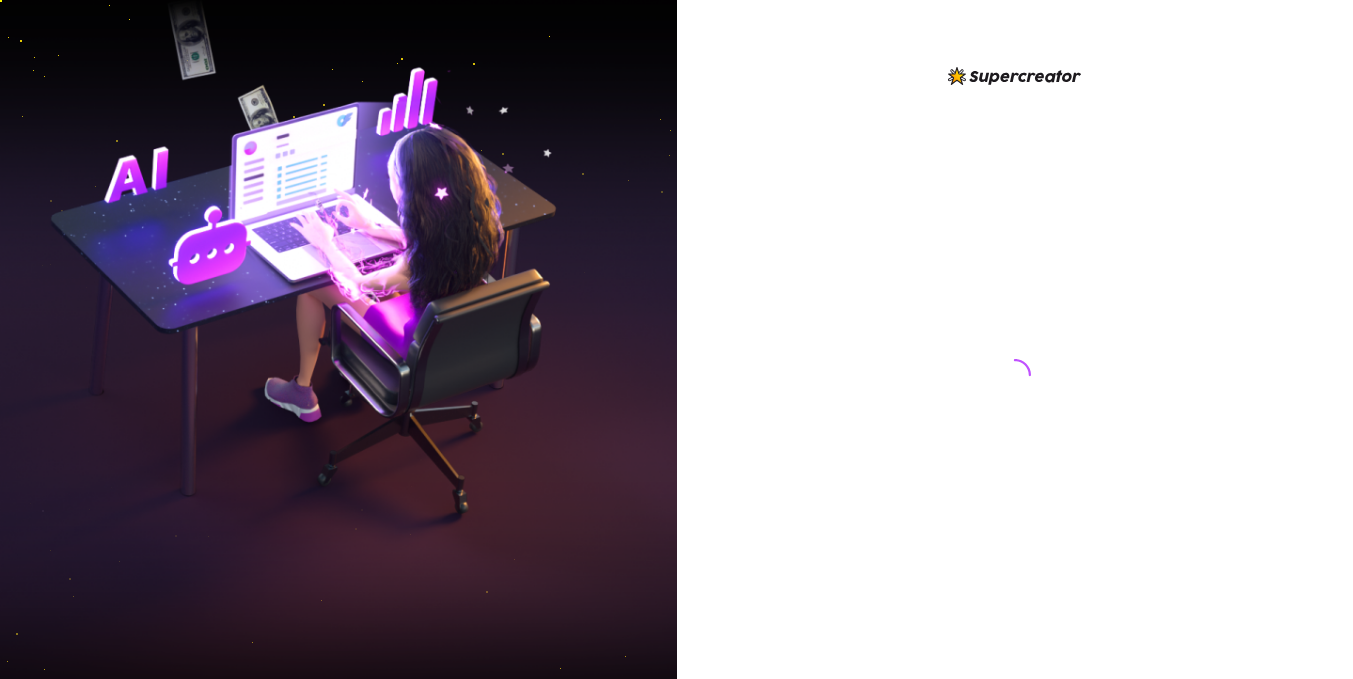 scroll, scrollTop: 0, scrollLeft: 0, axis: both 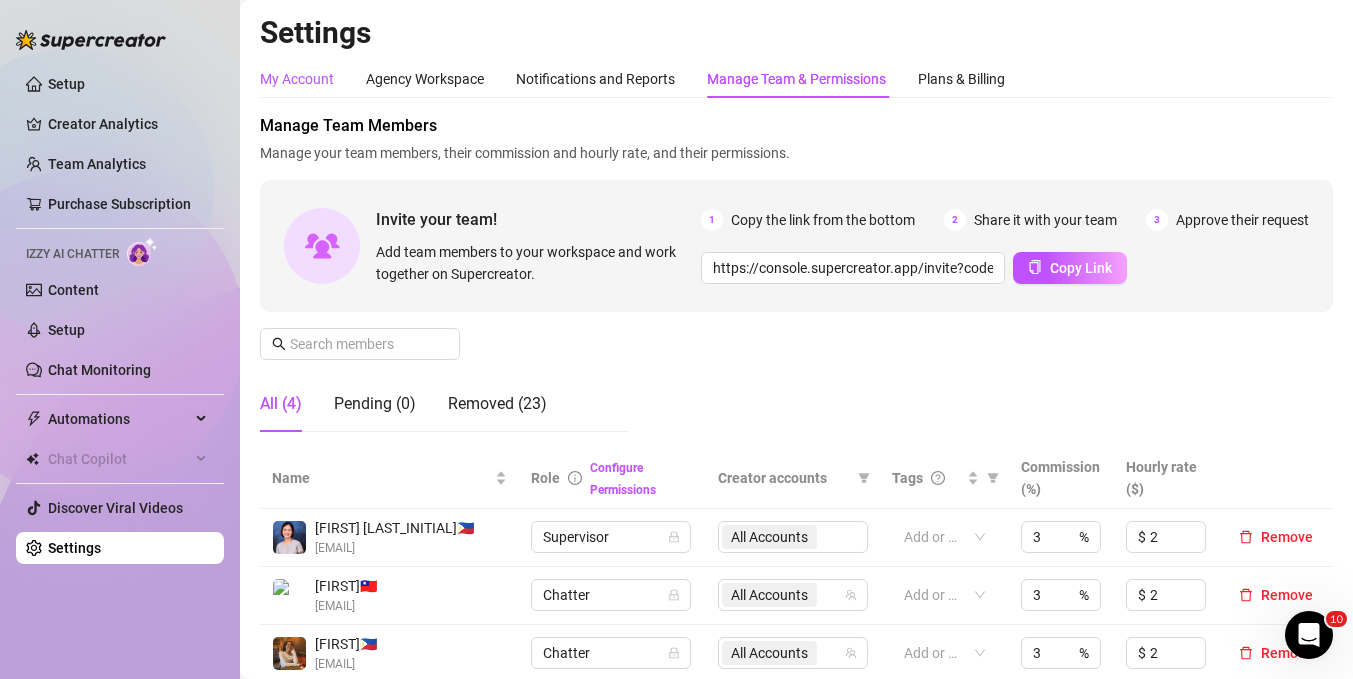 click on "My Account" at bounding box center (297, 79) 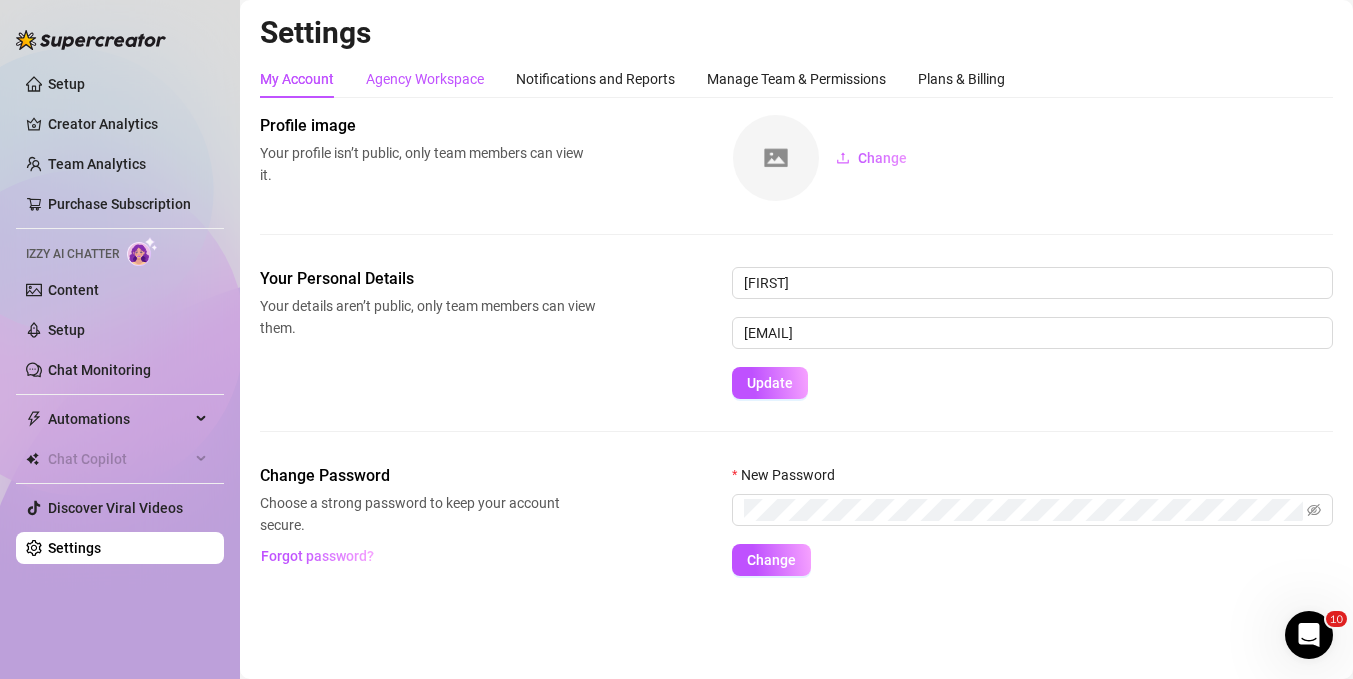 click on "Agency Workspace" at bounding box center (425, 79) 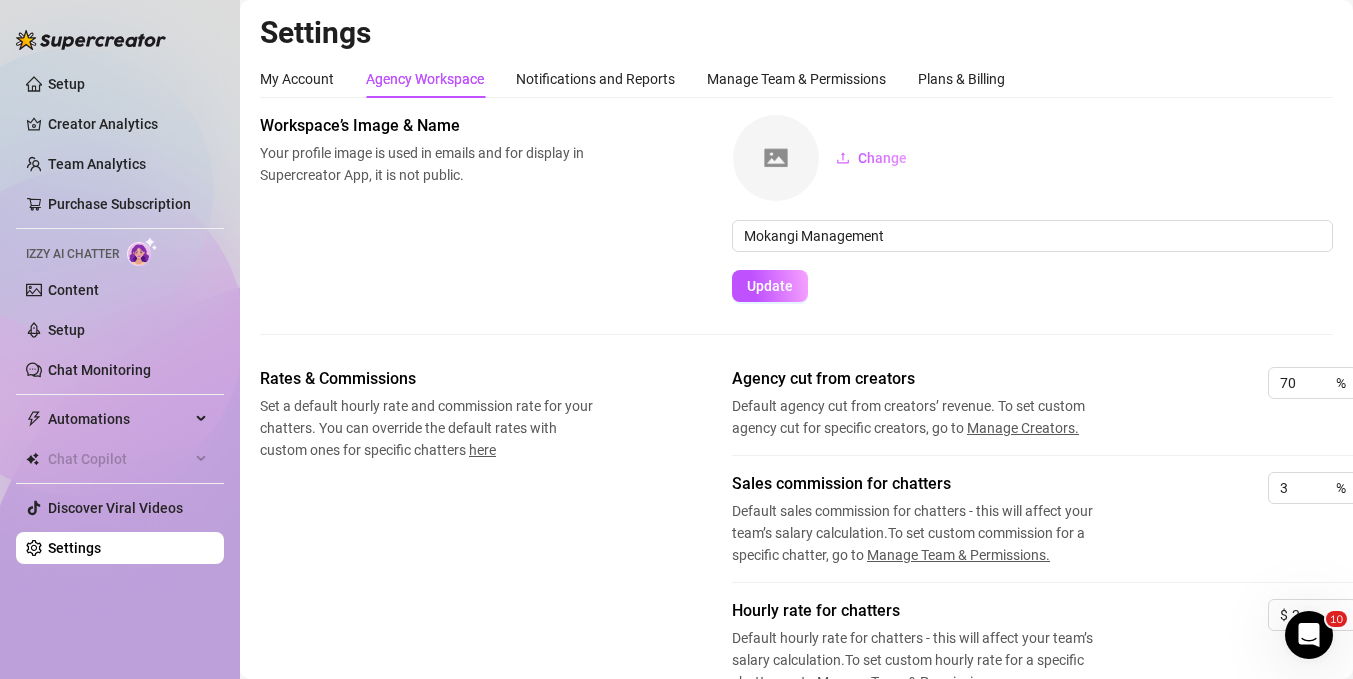 click on "My Account Agency Workspace Notifications and Reports Manage Team & Permissions Plans & Billing" at bounding box center [632, 79] 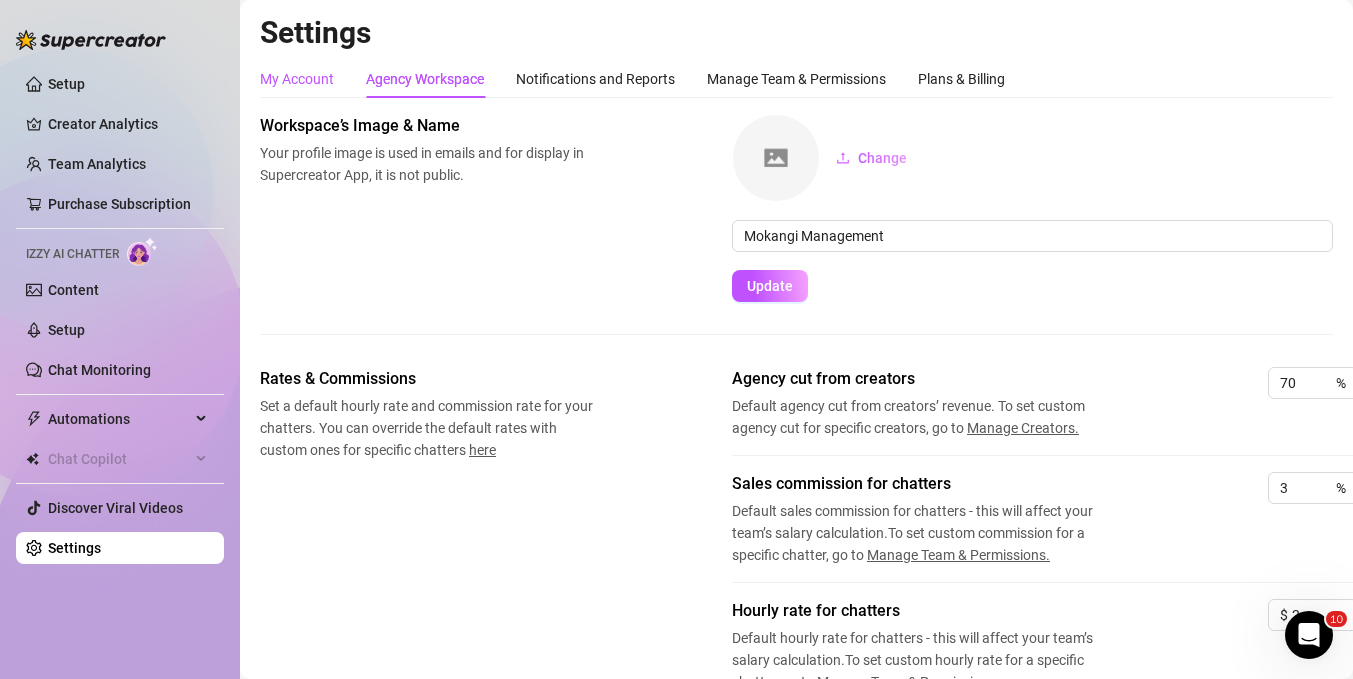 click on "My Account" at bounding box center [297, 79] 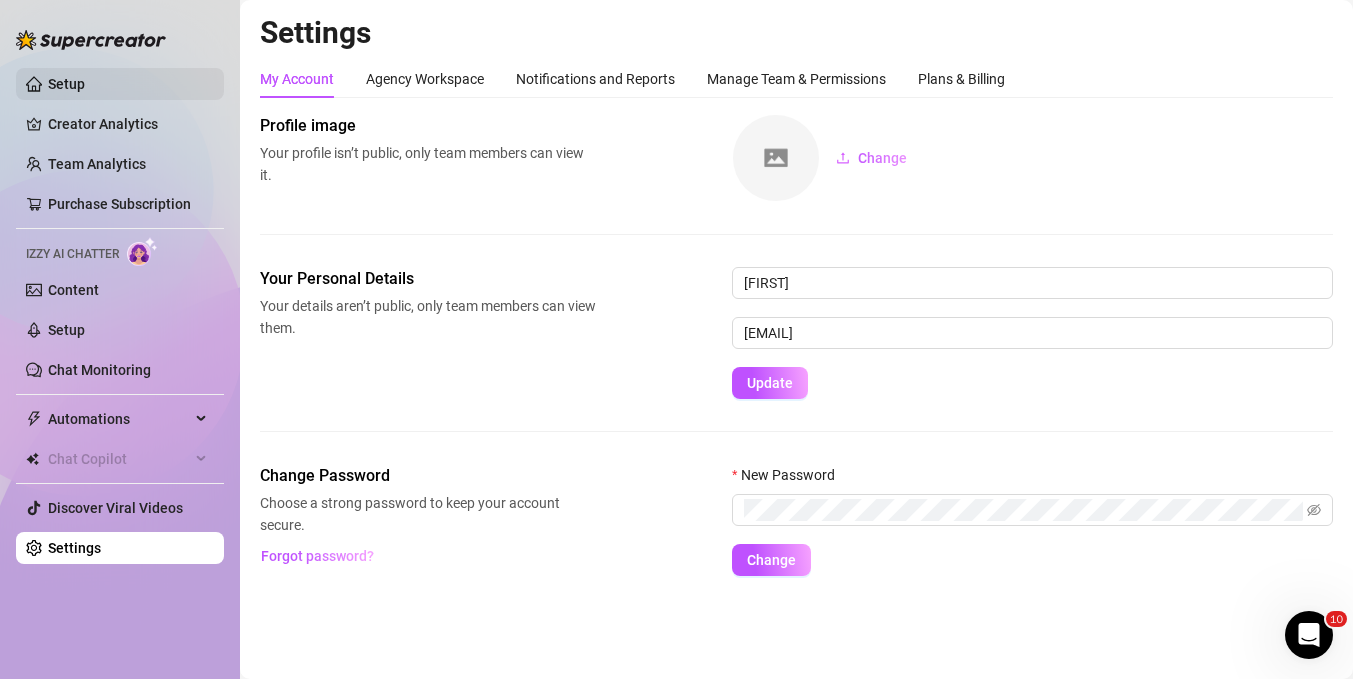 click on "Setup" at bounding box center [66, 84] 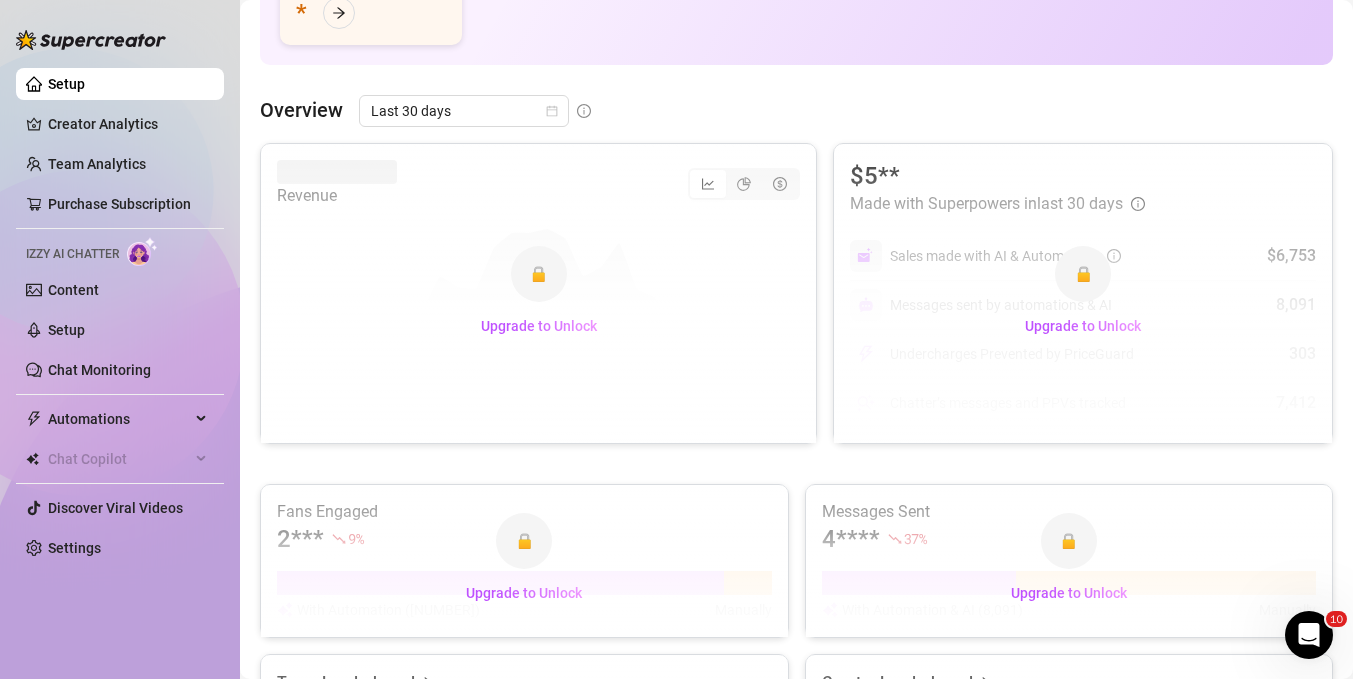 scroll, scrollTop: 0, scrollLeft: 0, axis: both 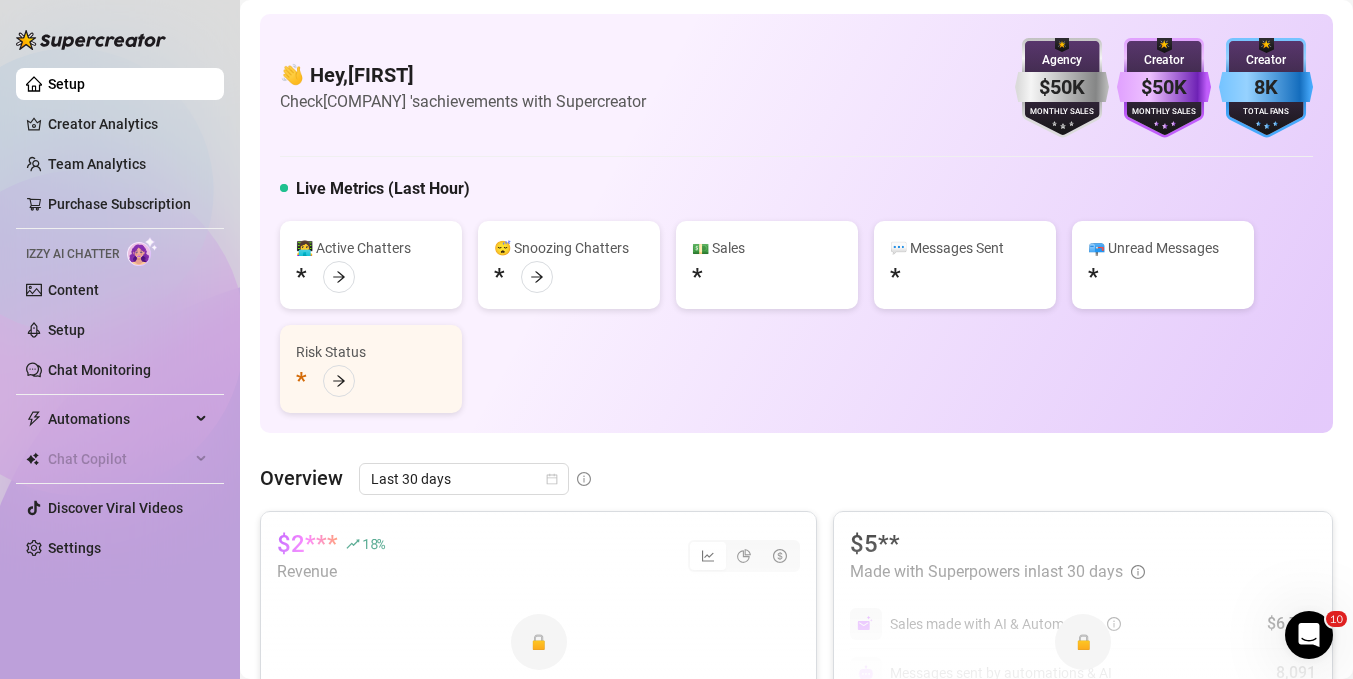 click 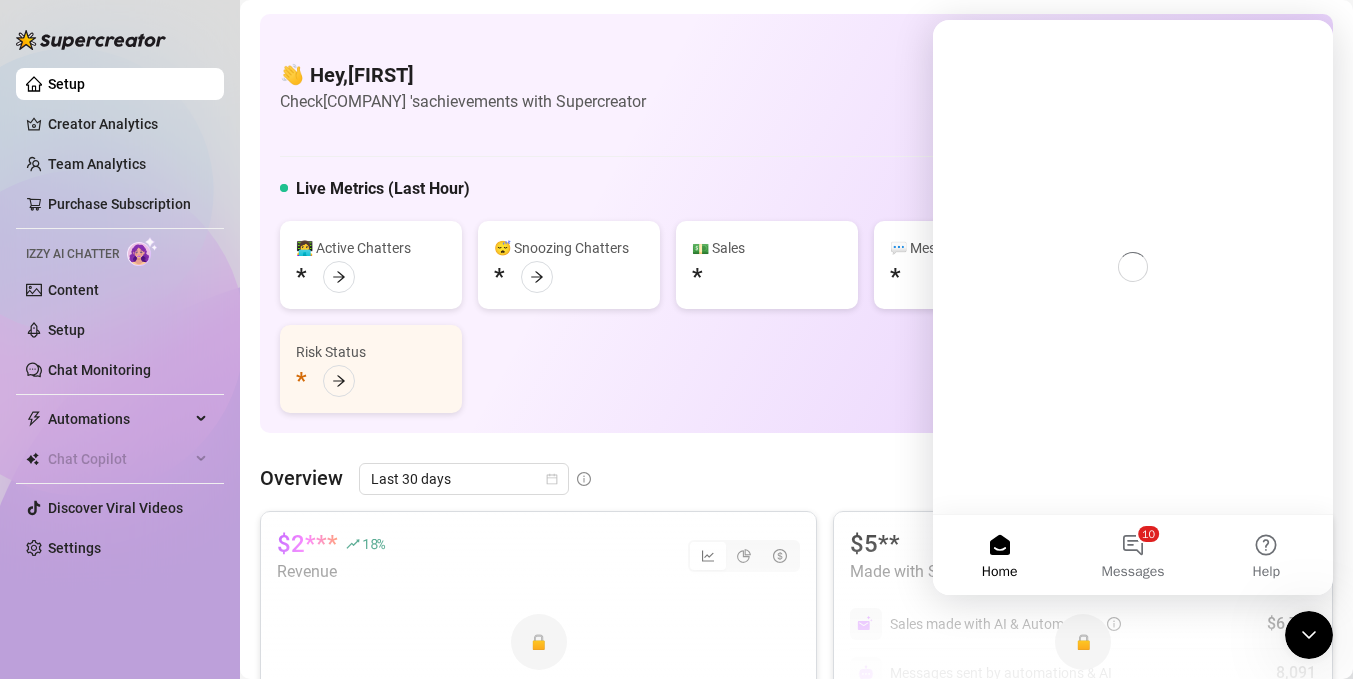 scroll, scrollTop: 0, scrollLeft: 0, axis: both 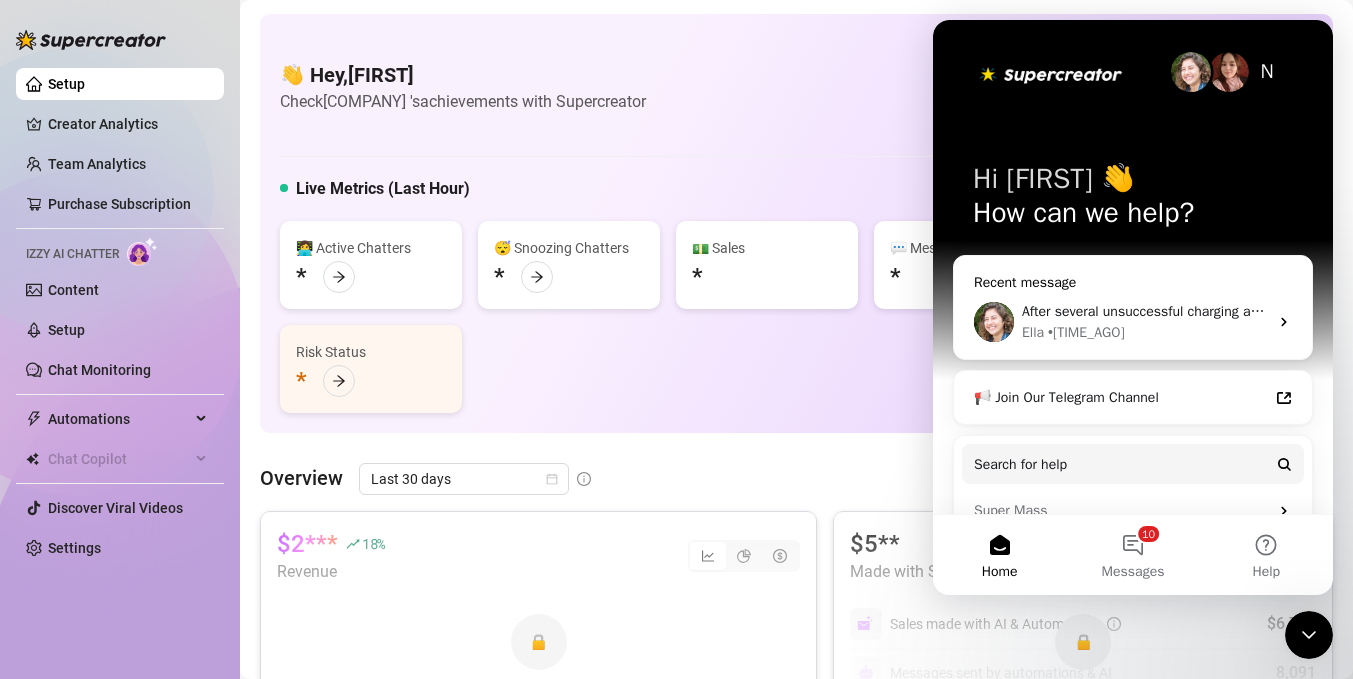 click on "Recent message" at bounding box center (1133, 282) 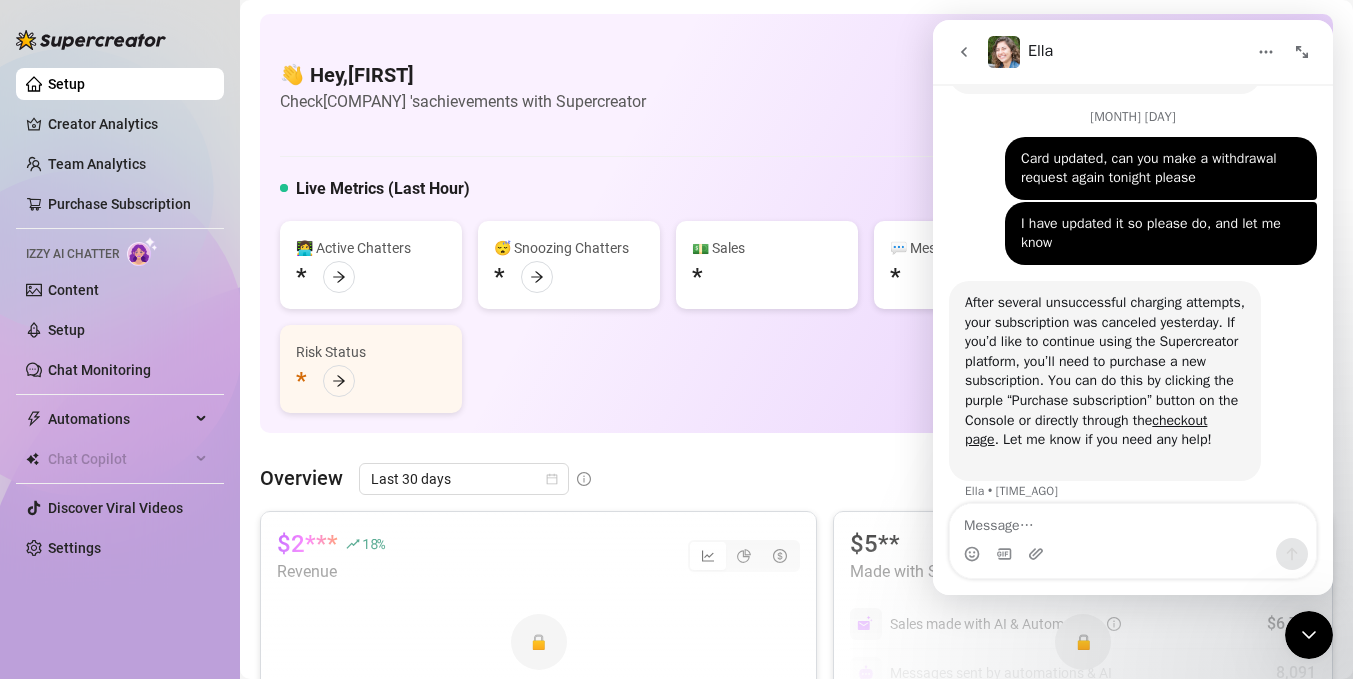 scroll, scrollTop: 517, scrollLeft: 0, axis: vertical 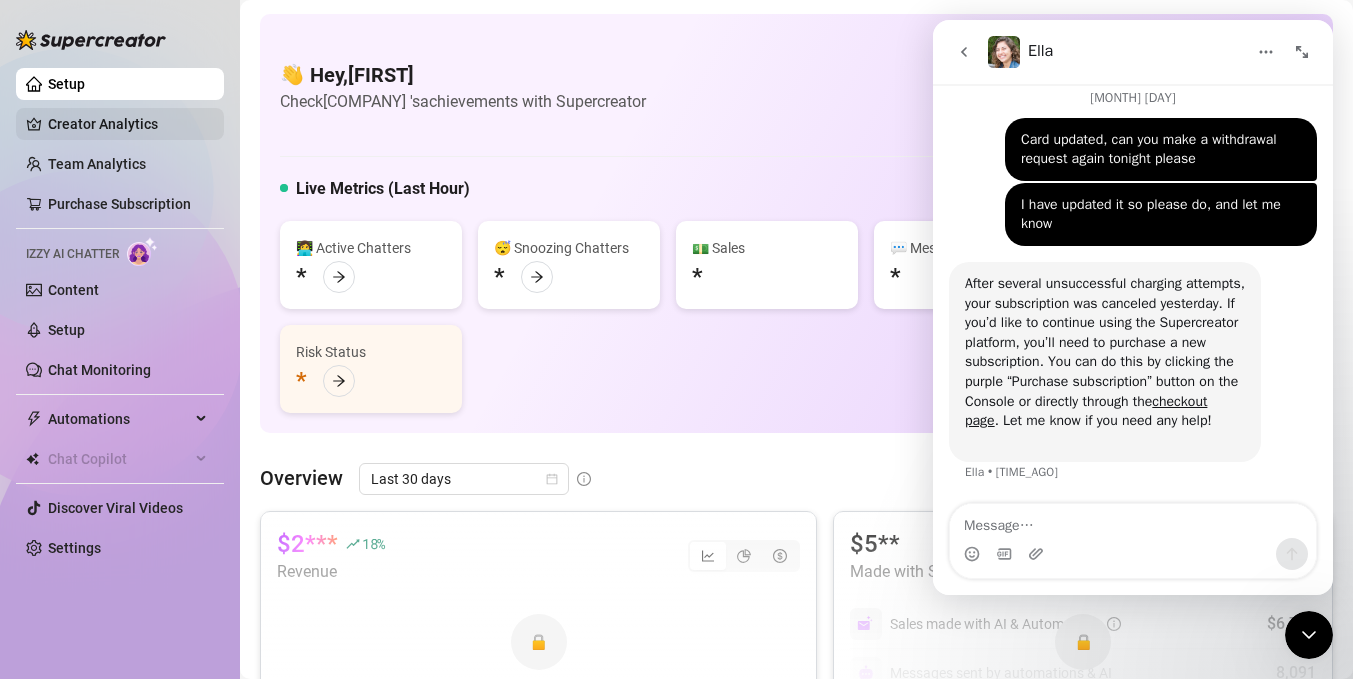 click on "Creator Analytics" at bounding box center (128, 124) 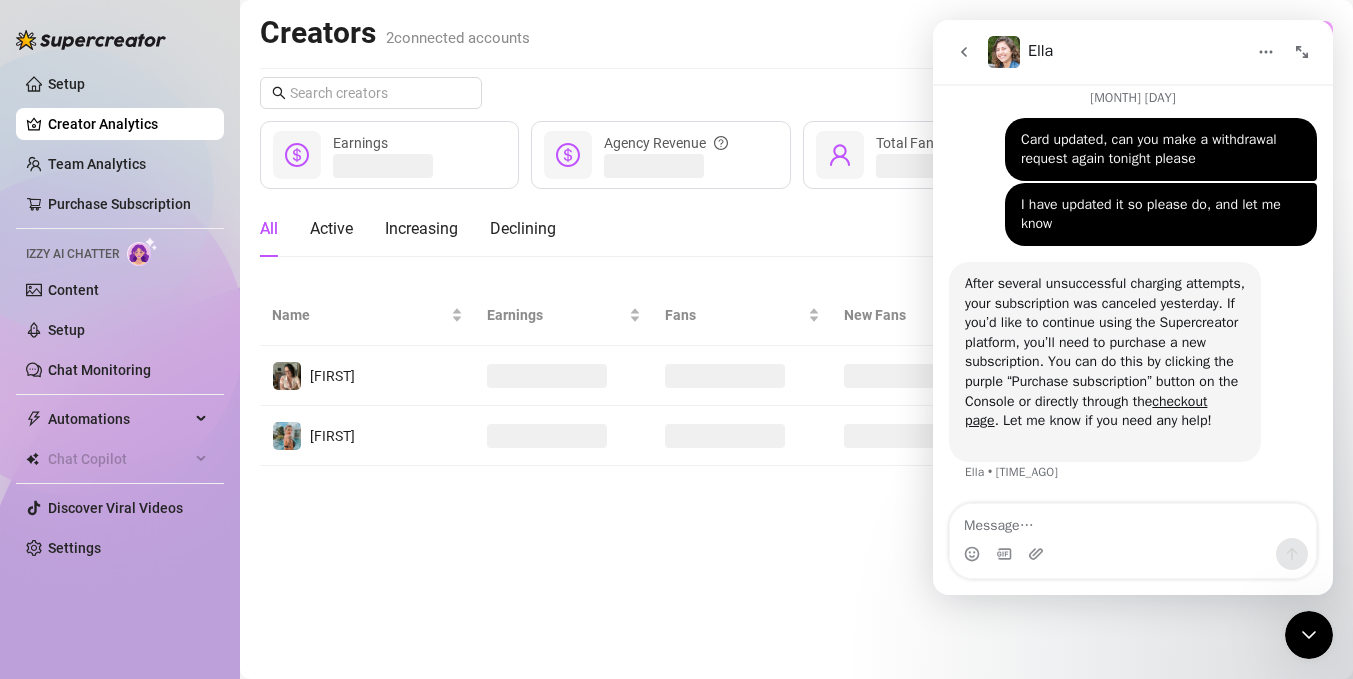 click on "Creators 2 connected accounts Manage Accounts + Add Account" at bounding box center [796, 37] 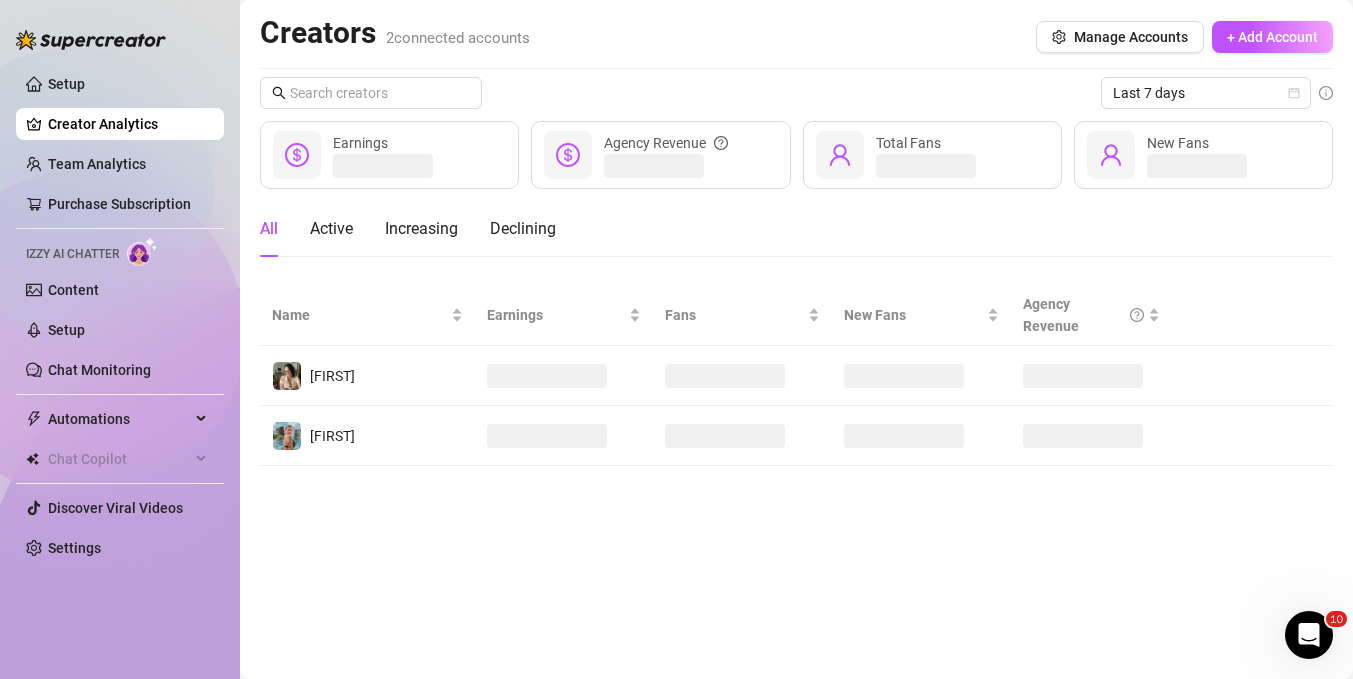 scroll, scrollTop: 0, scrollLeft: 0, axis: both 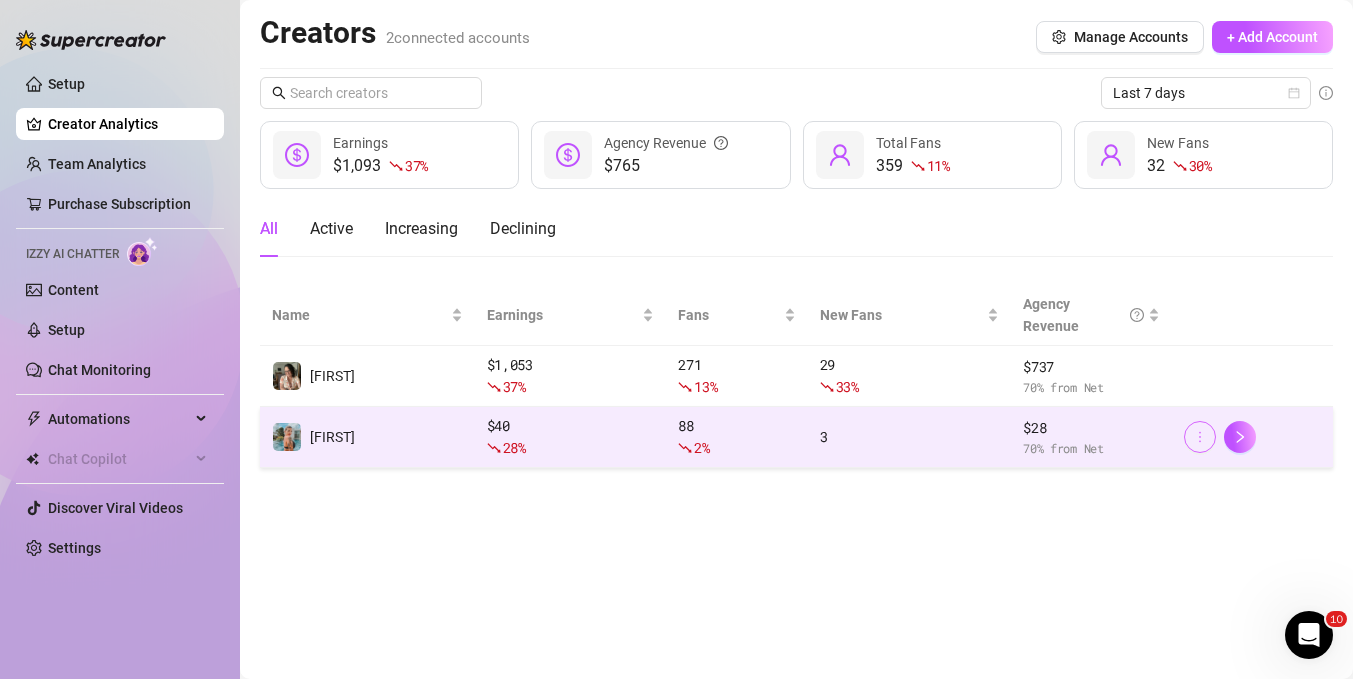 click 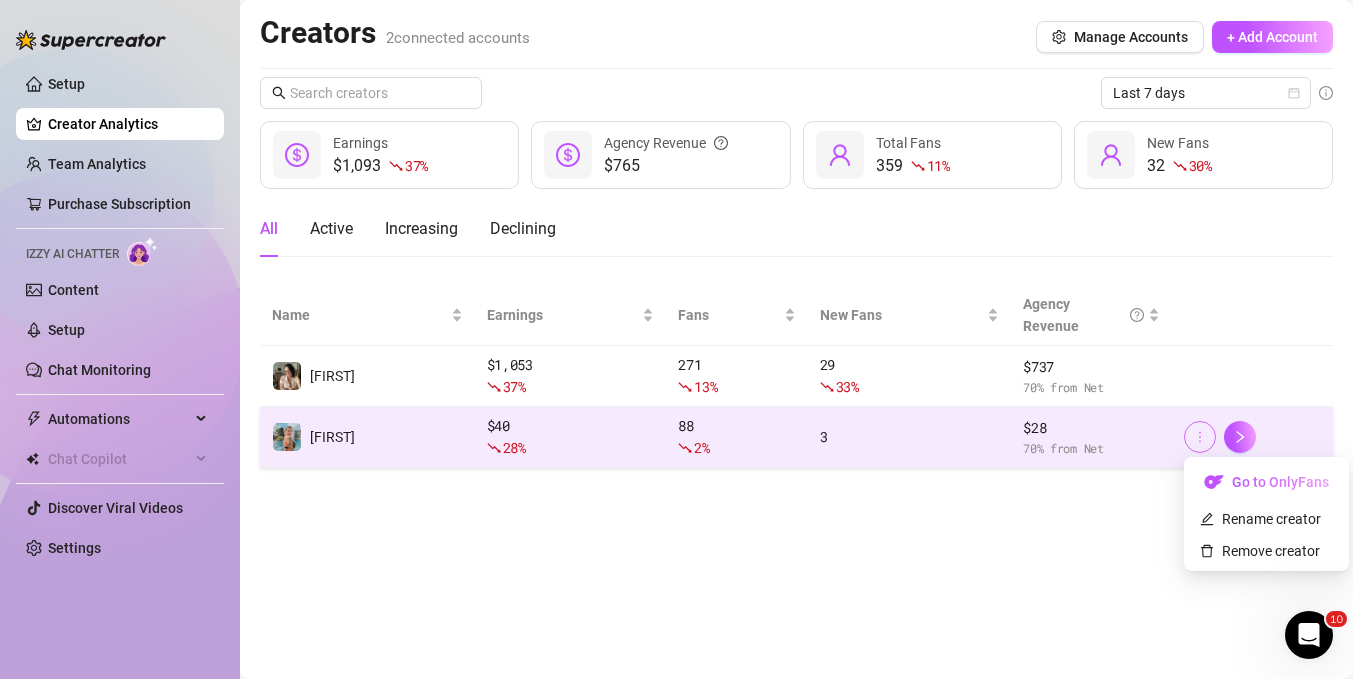click at bounding box center (1200, 437) 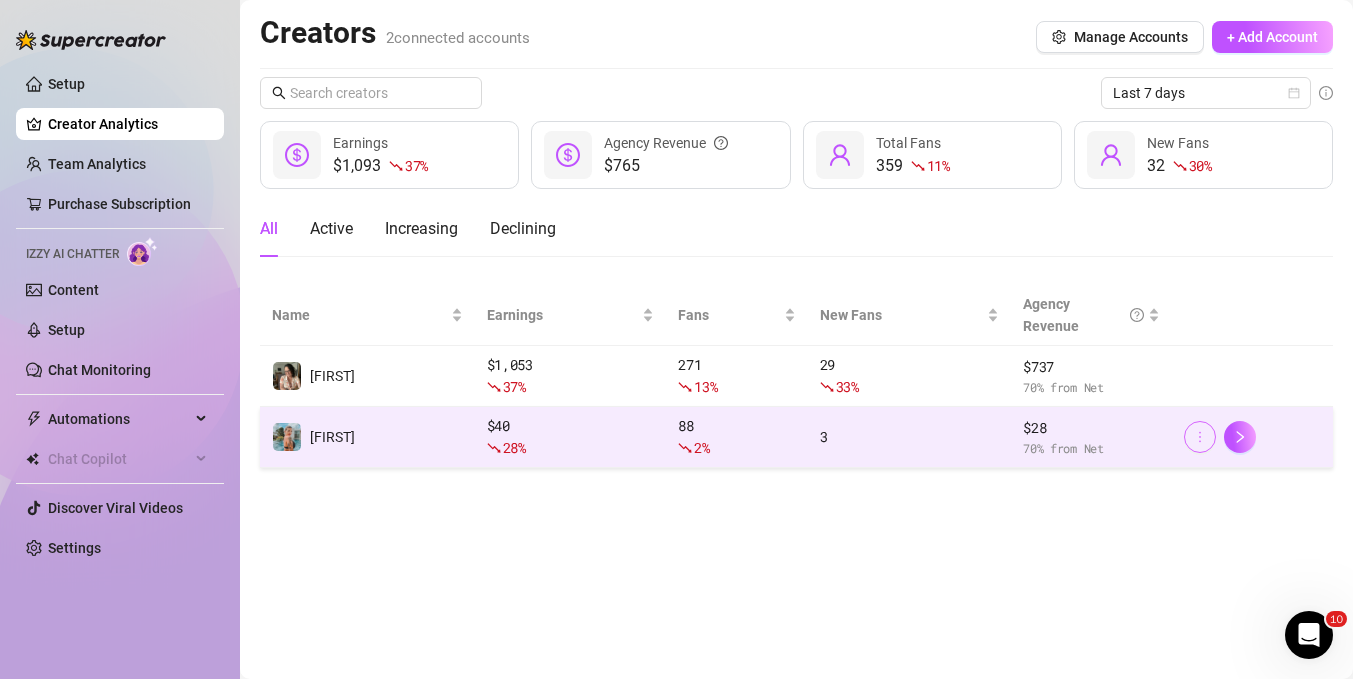 click at bounding box center [1200, 437] 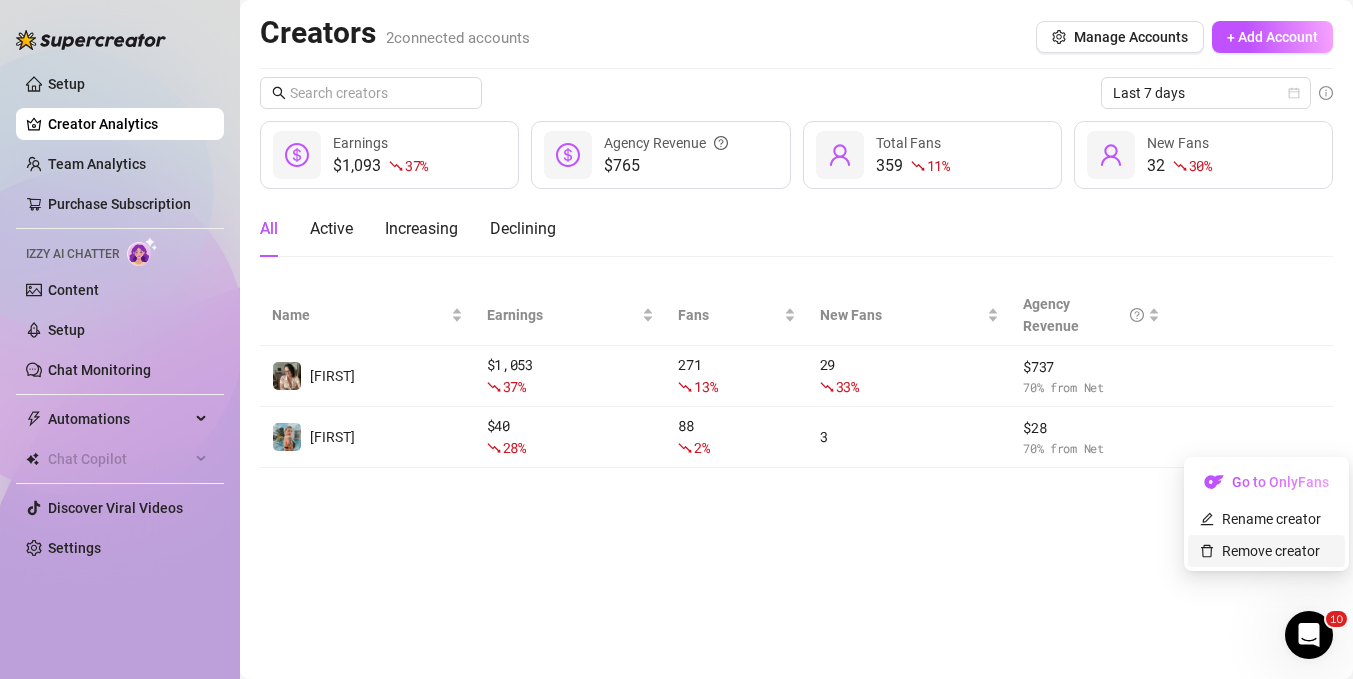 click on "Remove creator" at bounding box center (1260, 551) 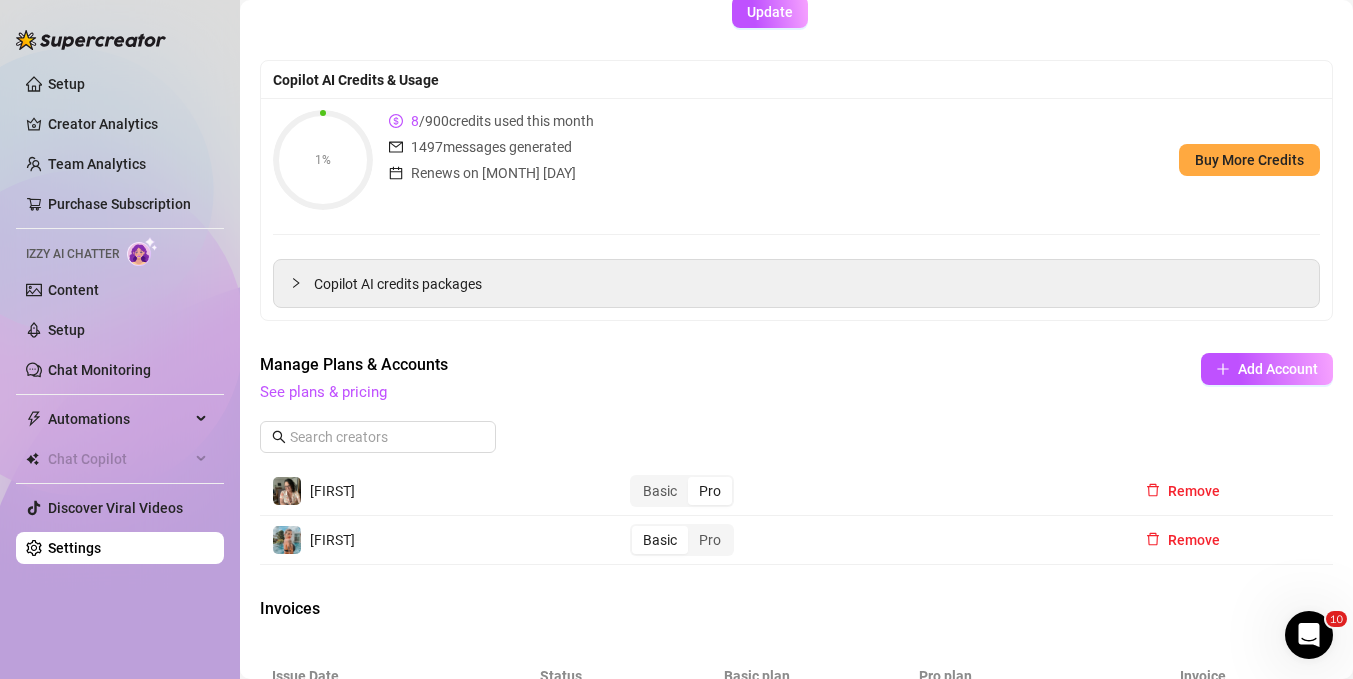 scroll, scrollTop: 287, scrollLeft: 0, axis: vertical 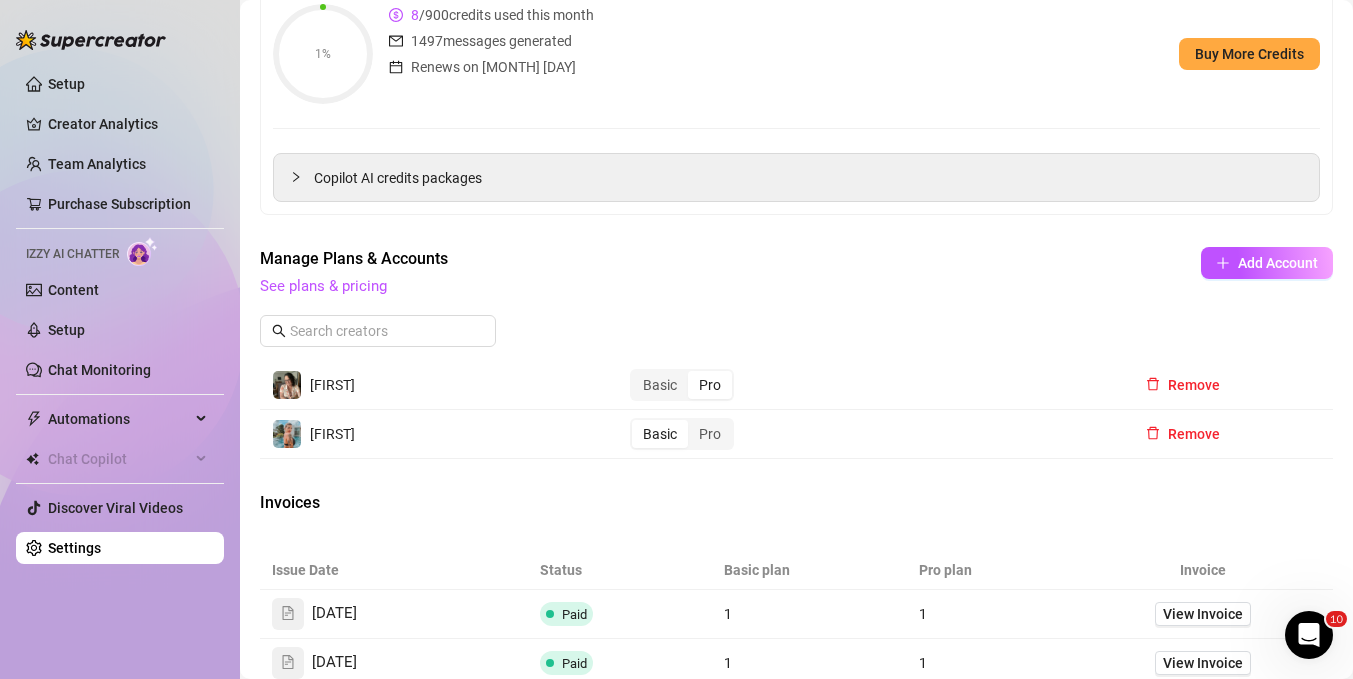 click on "Basic" at bounding box center [660, 434] 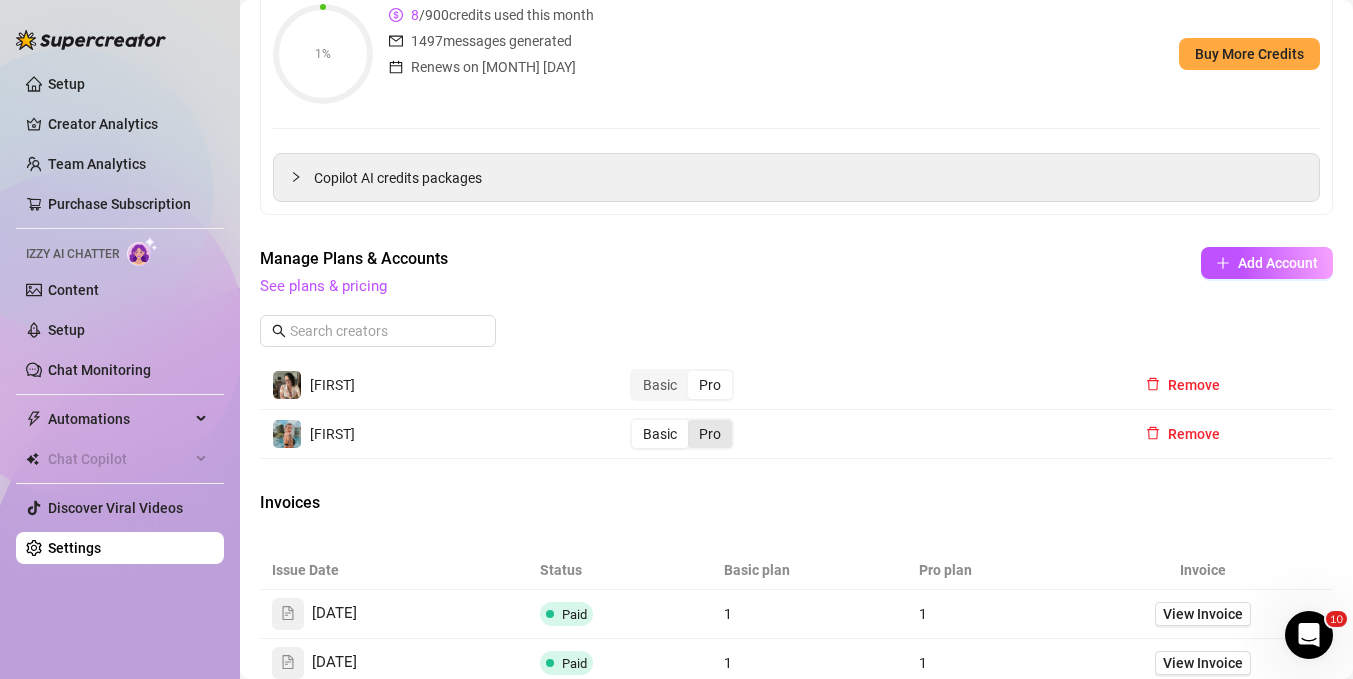 click on "Pro" at bounding box center [710, 434] 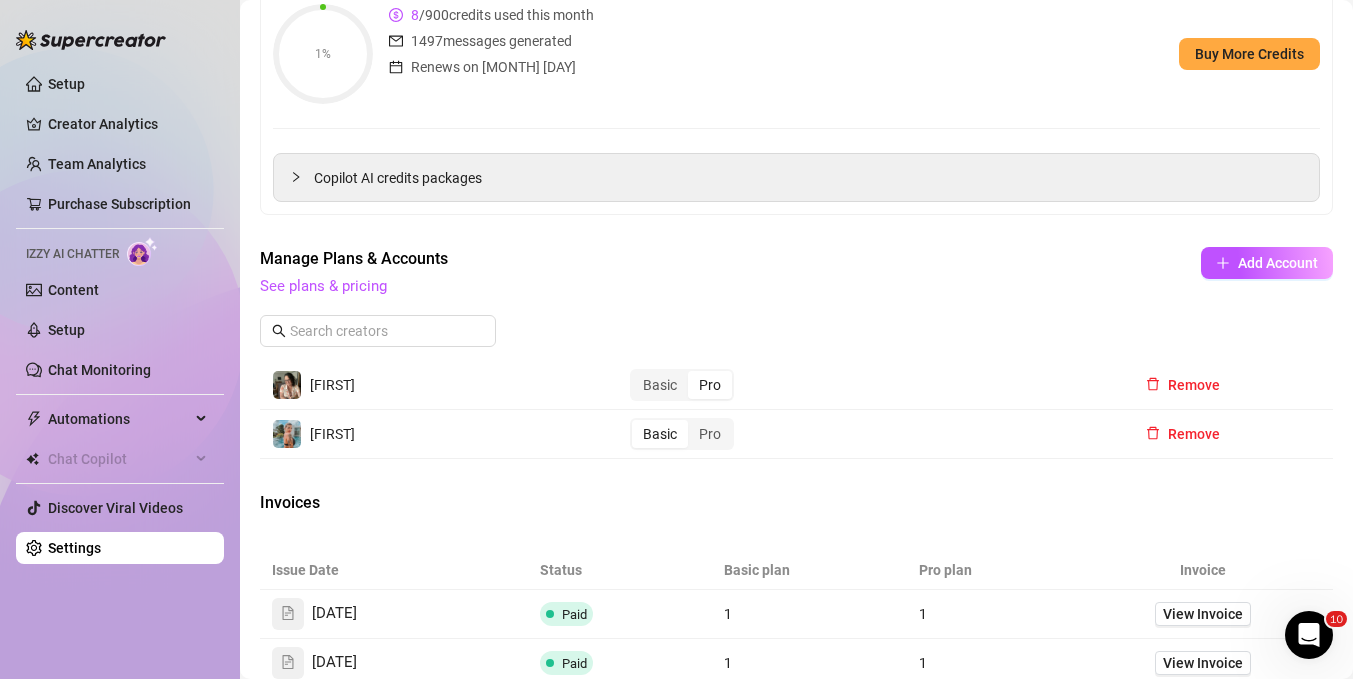 click on "Basic" at bounding box center [660, 434] 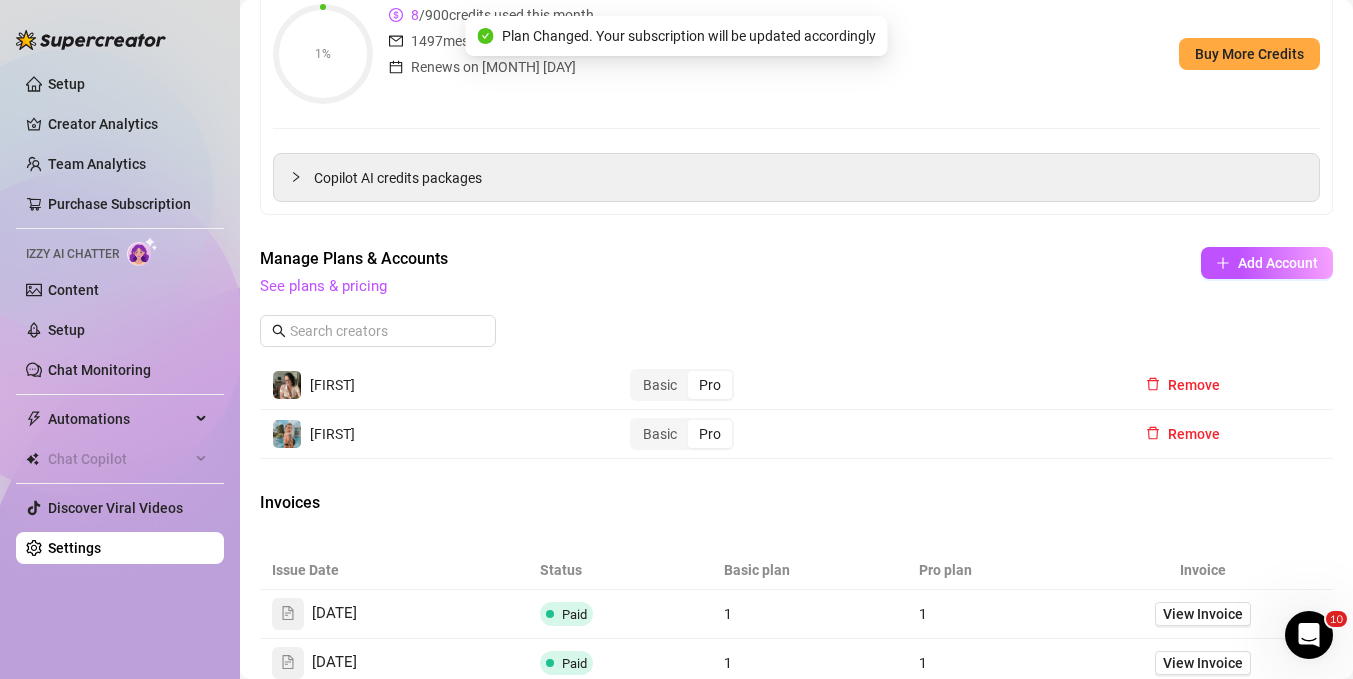 click on "Pro" at bounding box center [710, 434] 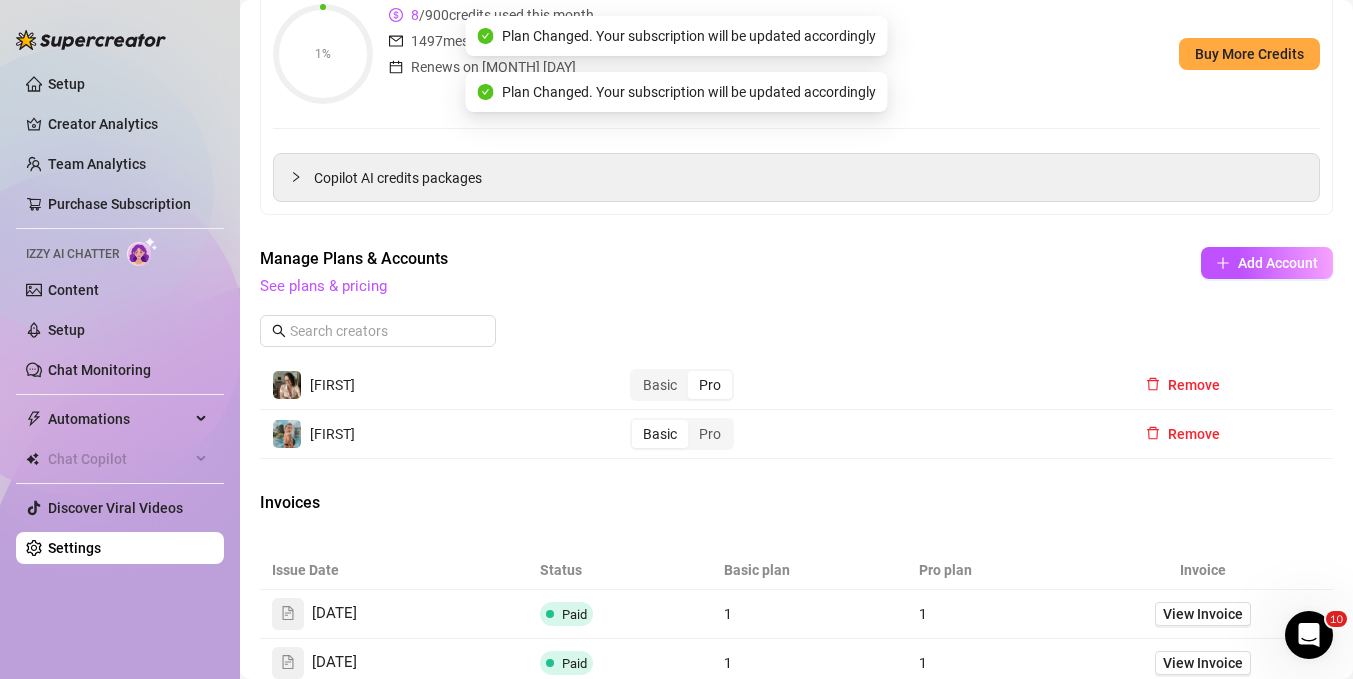 click on "Basic" at bounding box center (660, 434) 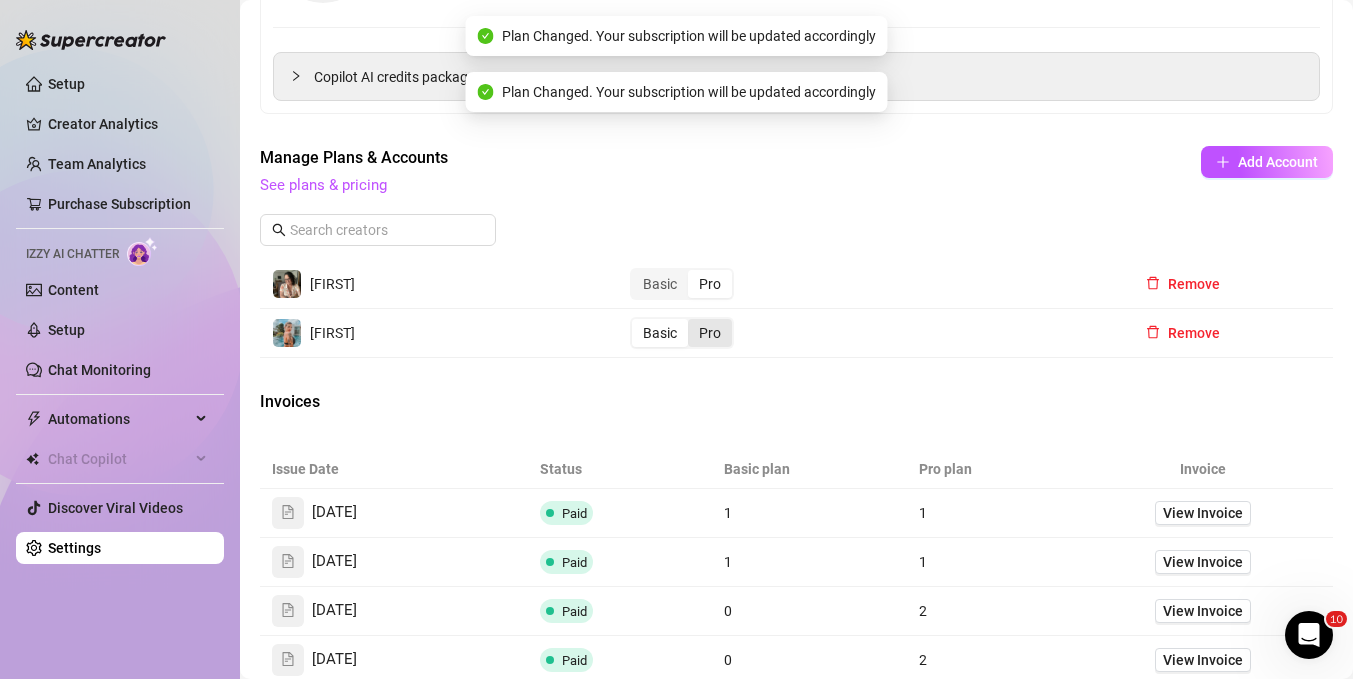scroll, scrollTop: 417, scrollLeft: 0, axis: vertical 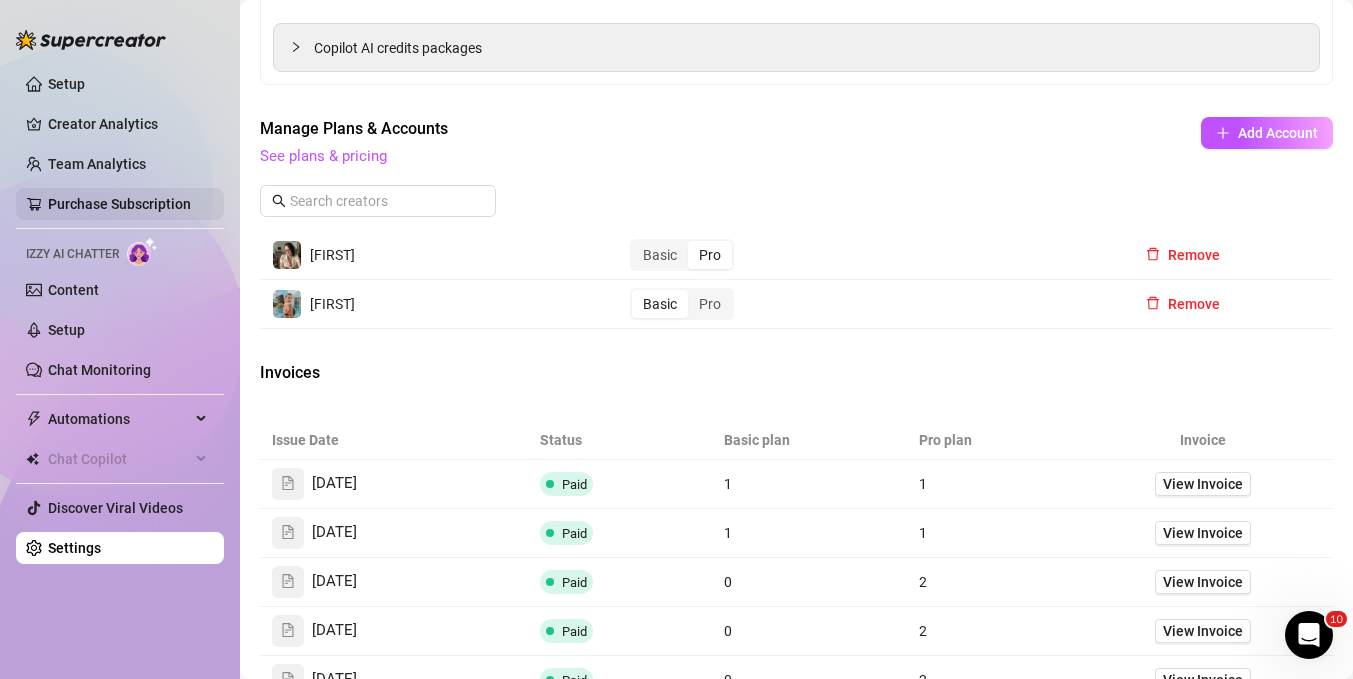 click on "Purchase Subscription" at bounding box center (119, 204) 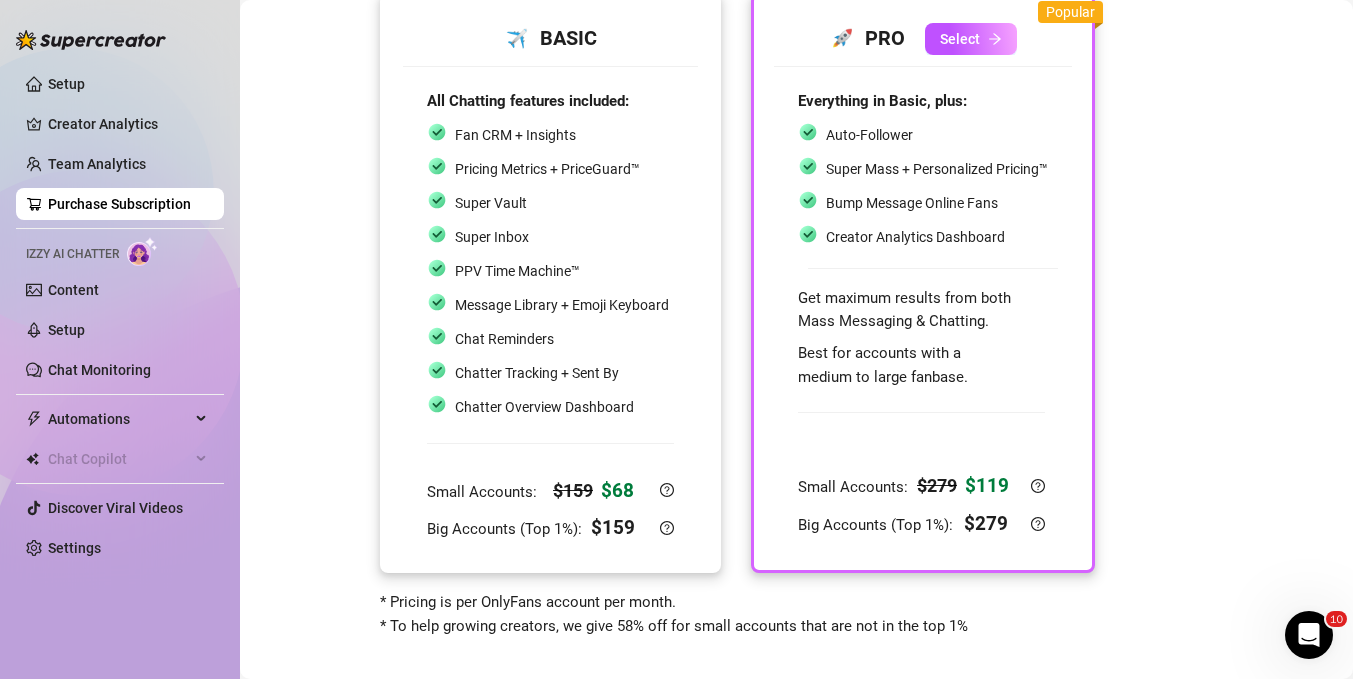 scroll, scrollTop: 0, scrollLeft: 0, axis: both 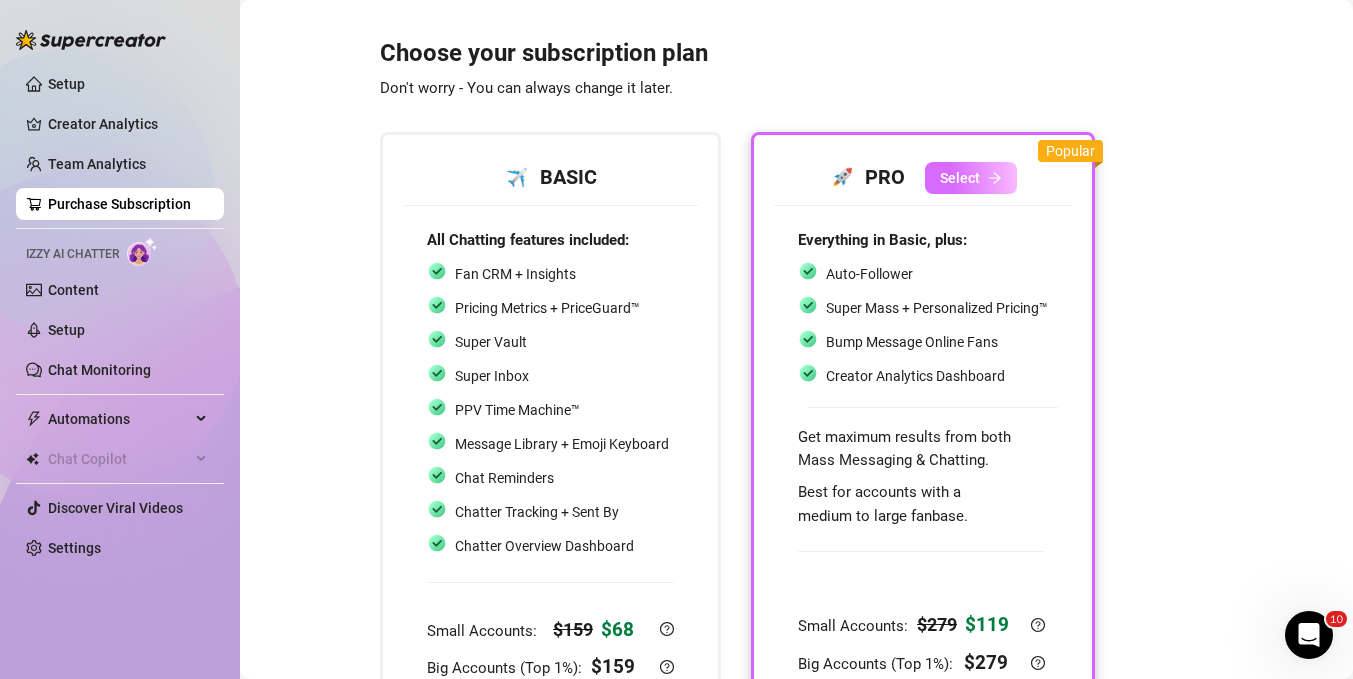 click on "Select" at bounding box center [971, 178] 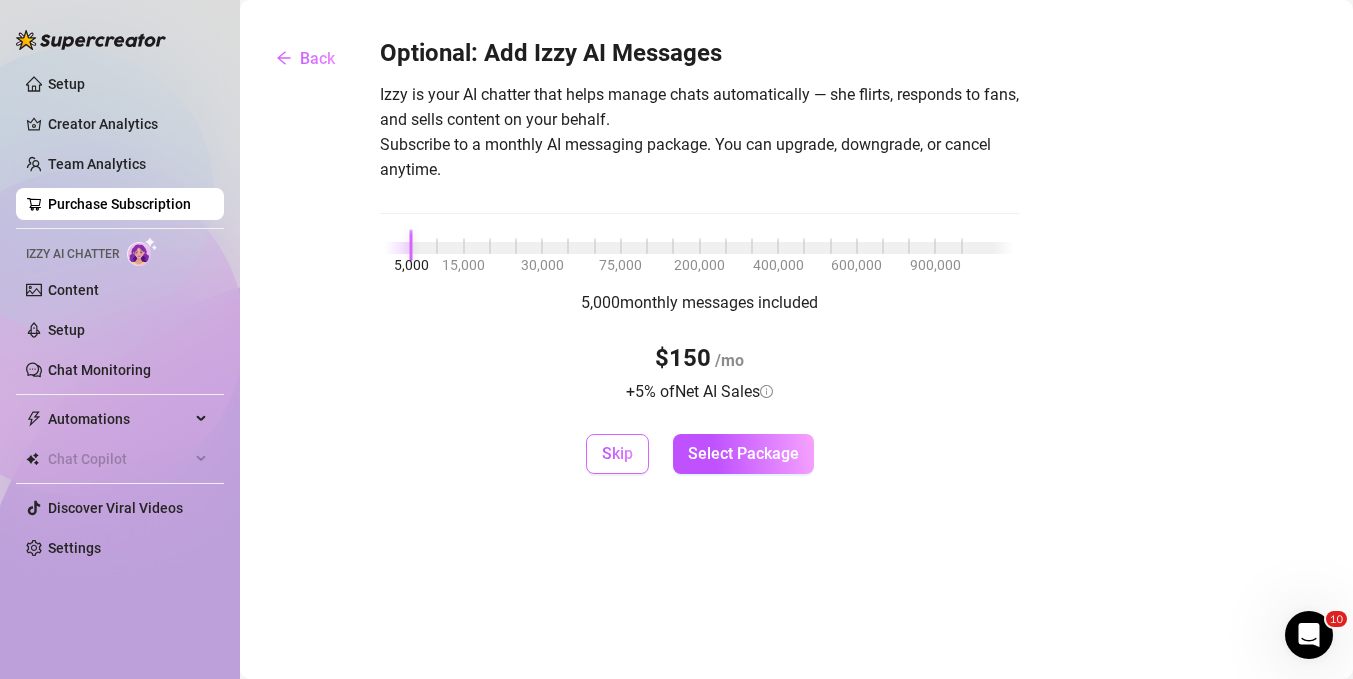 click on "Skip" at bounding box center [617, 453] 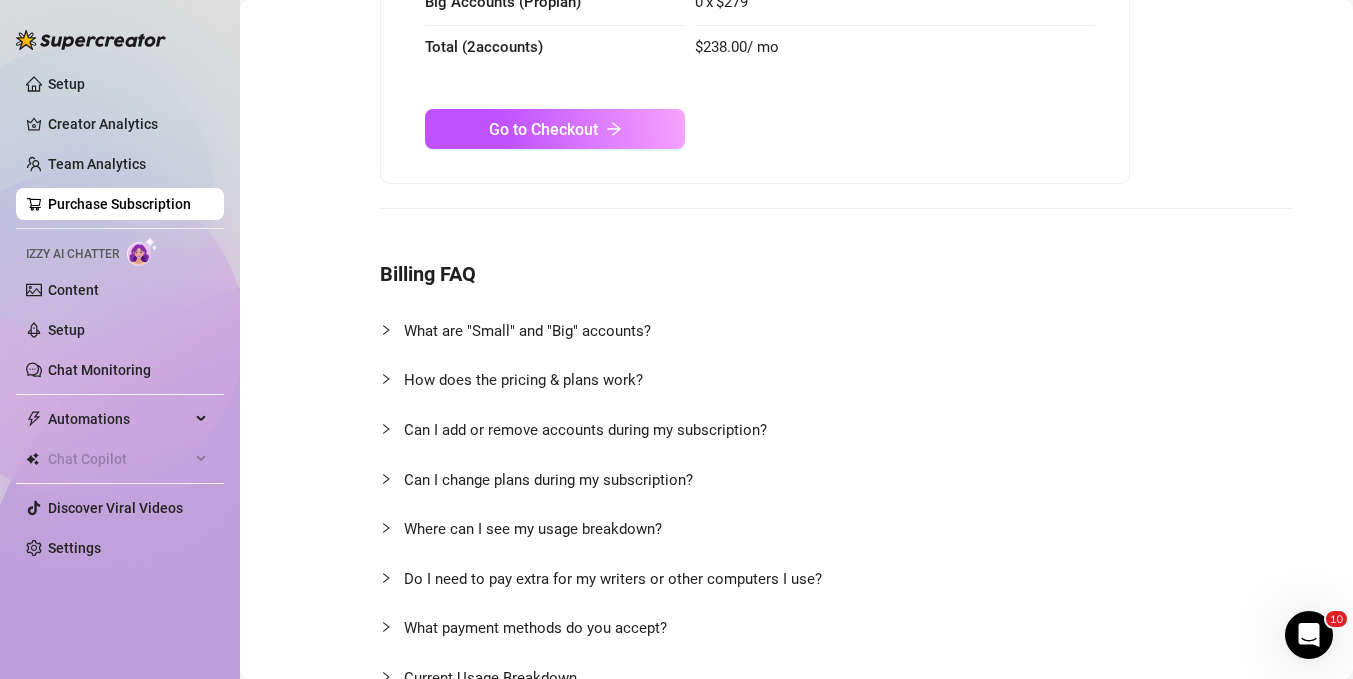 scroll, scrollTop: 0, scrollLeft: 0, axis: both 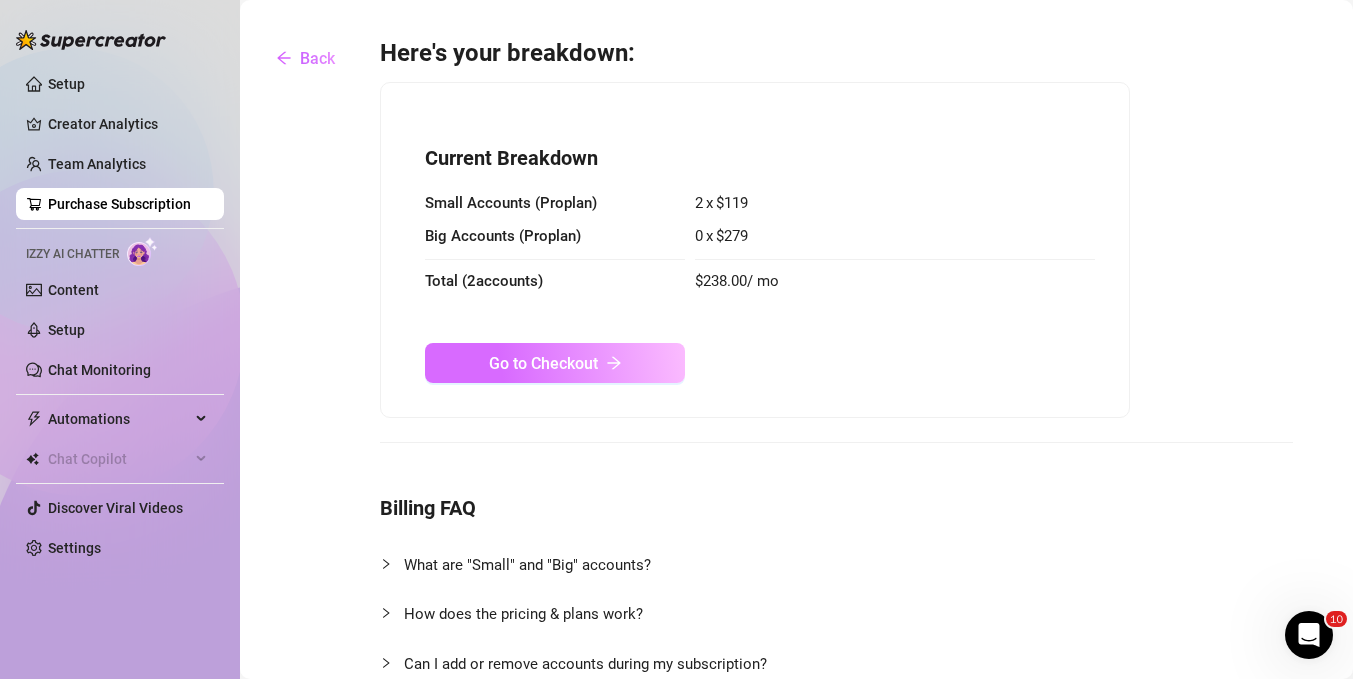 click on "Go to Checkout" at bounding box center (555, 363) 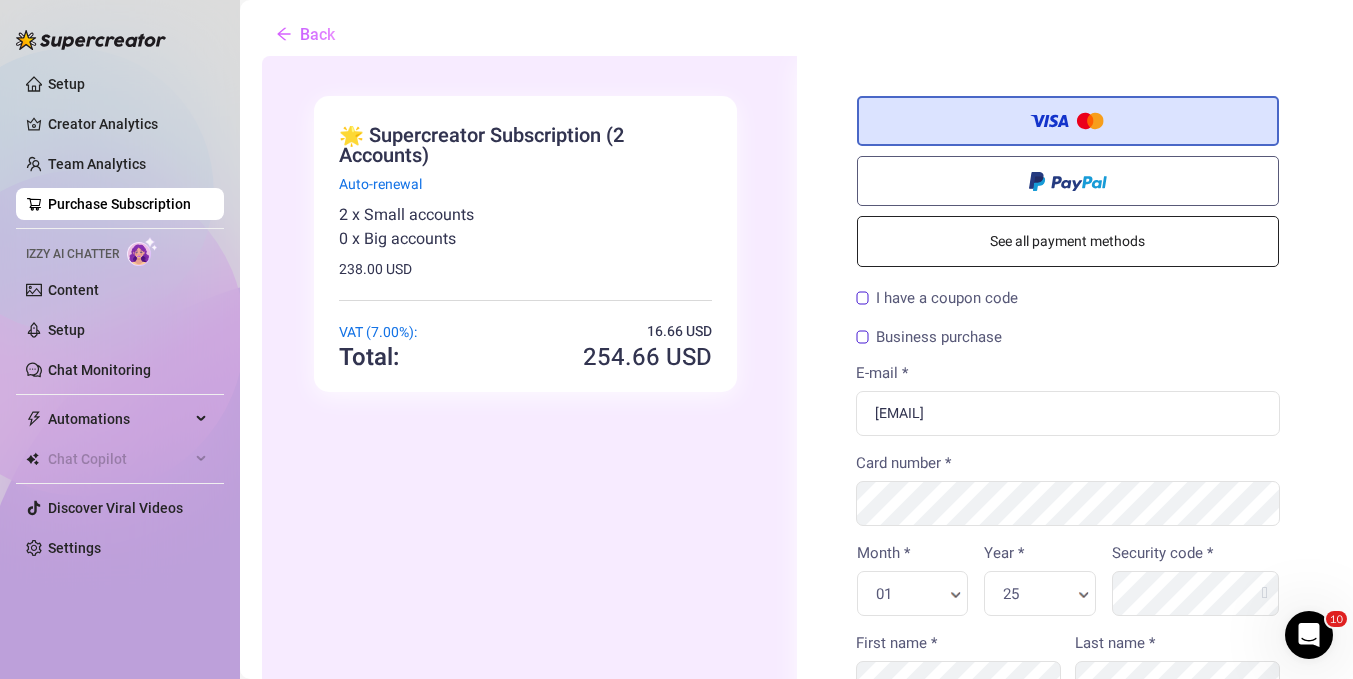scroll, scrollTop: 0, scrollLeft: 0, axis: both 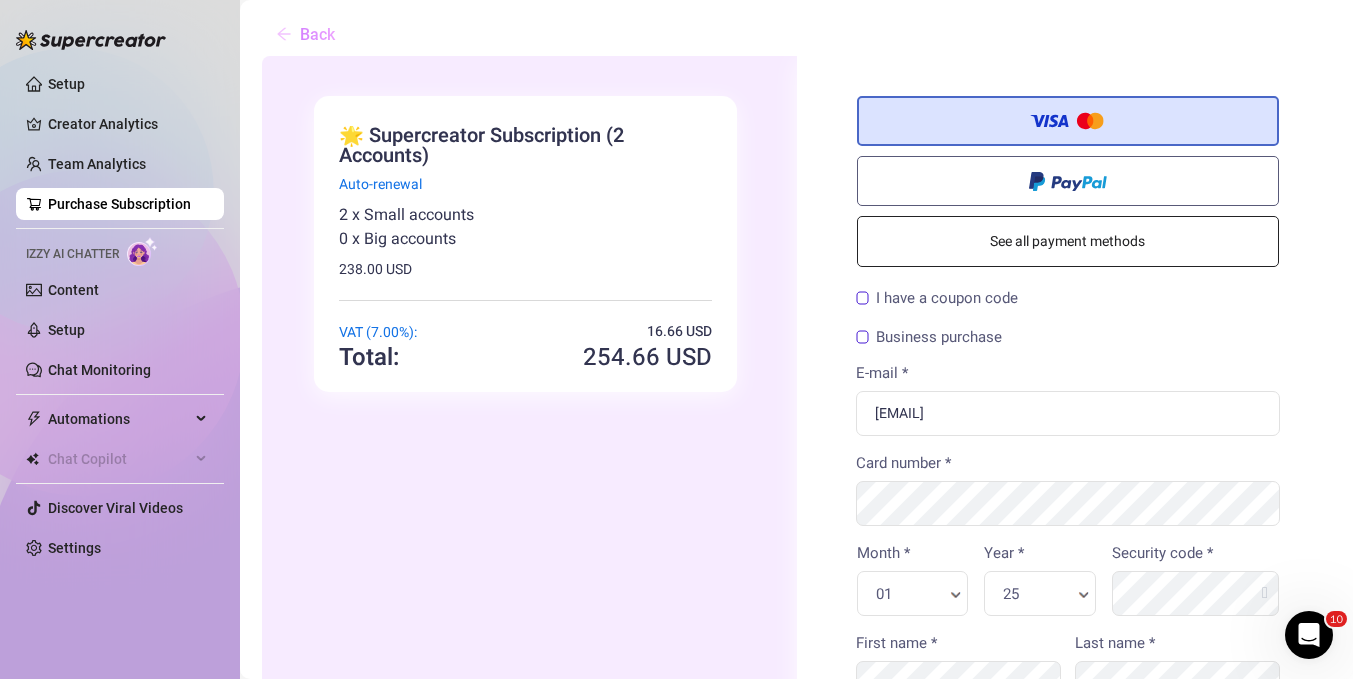 click on "Back" at bounding box center [305, 34] 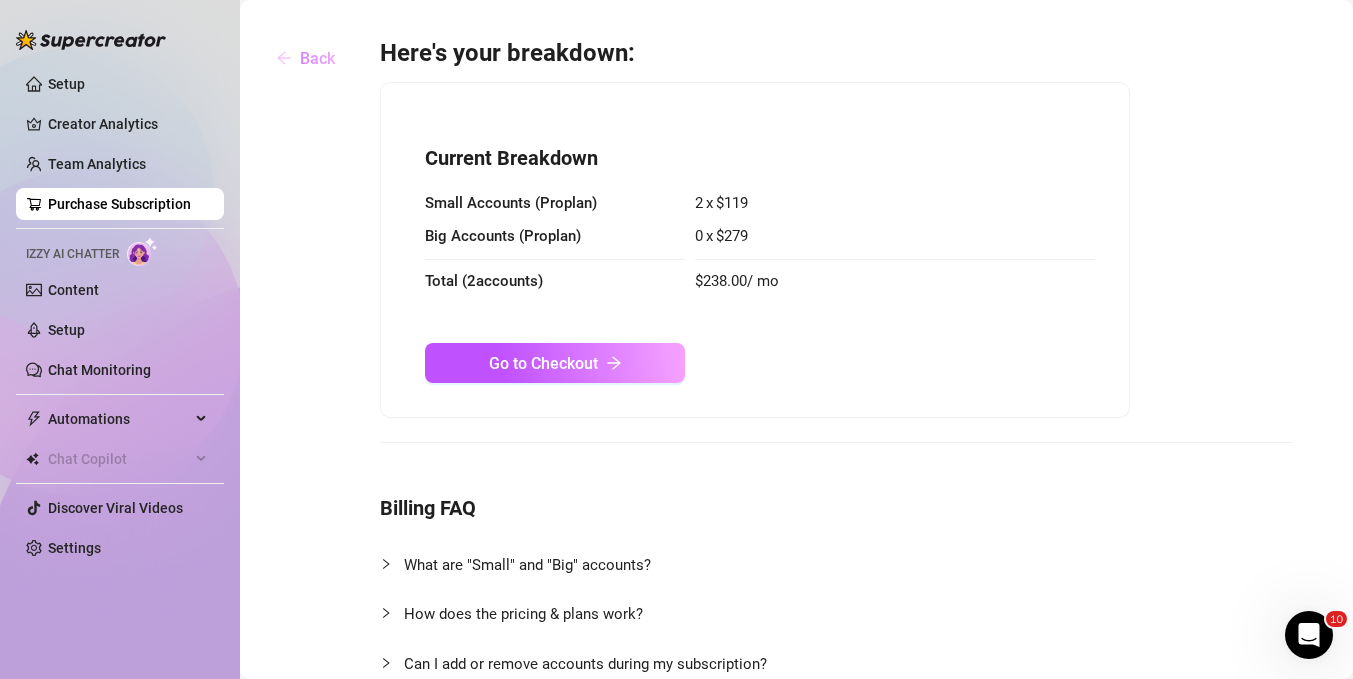 click on "Back" at bounding box center [305, 58] 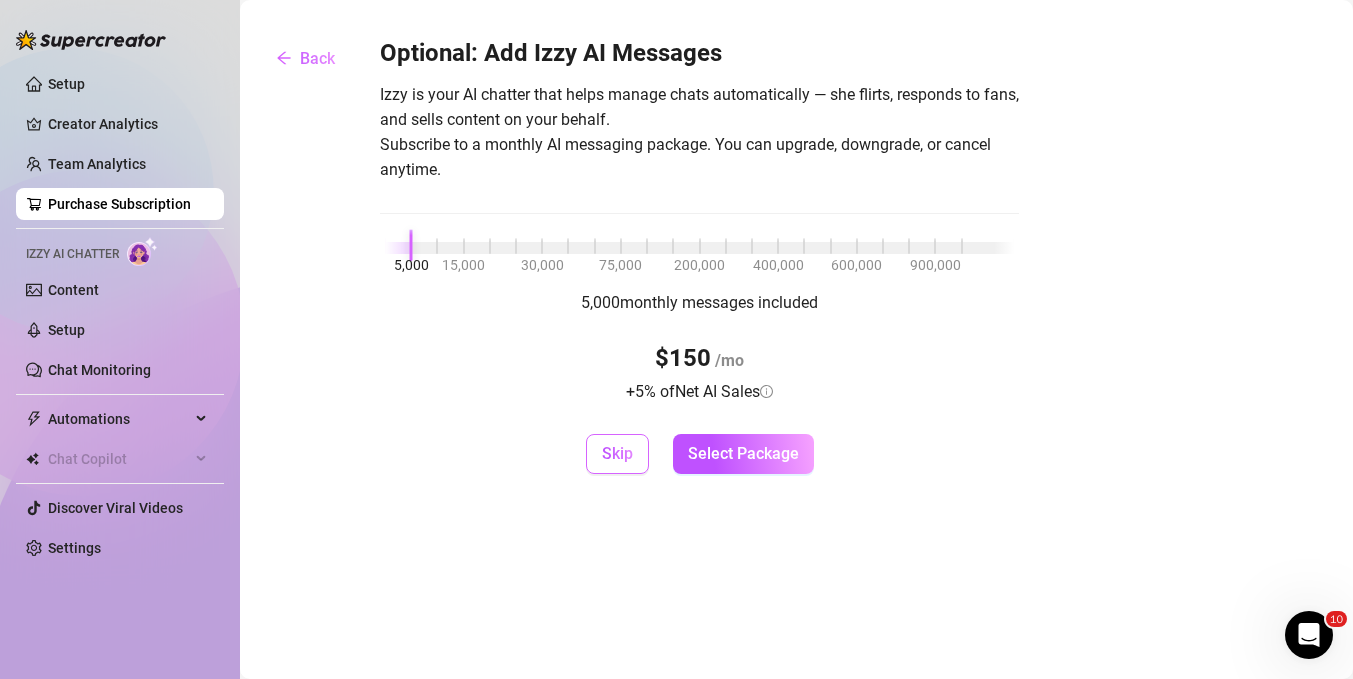 click on "Skip" at bounding box center [617, 453] 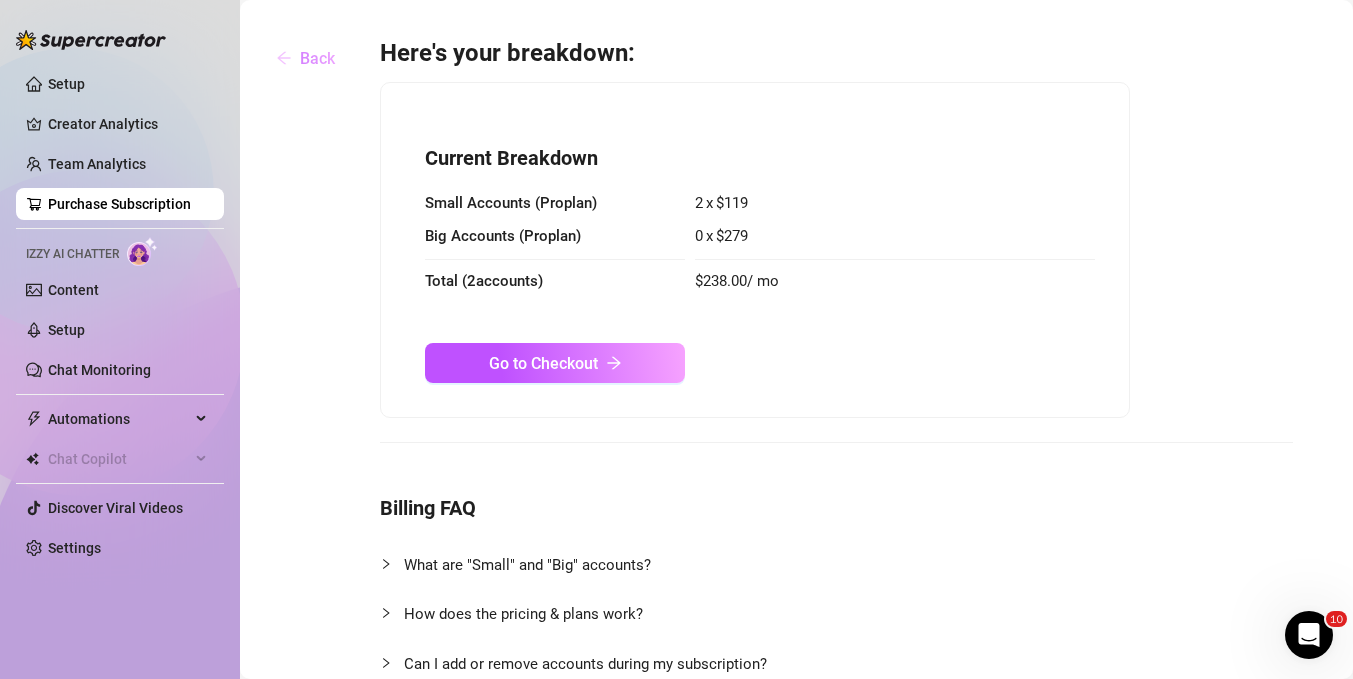 click on "Back" at bounding box center (317, 58) 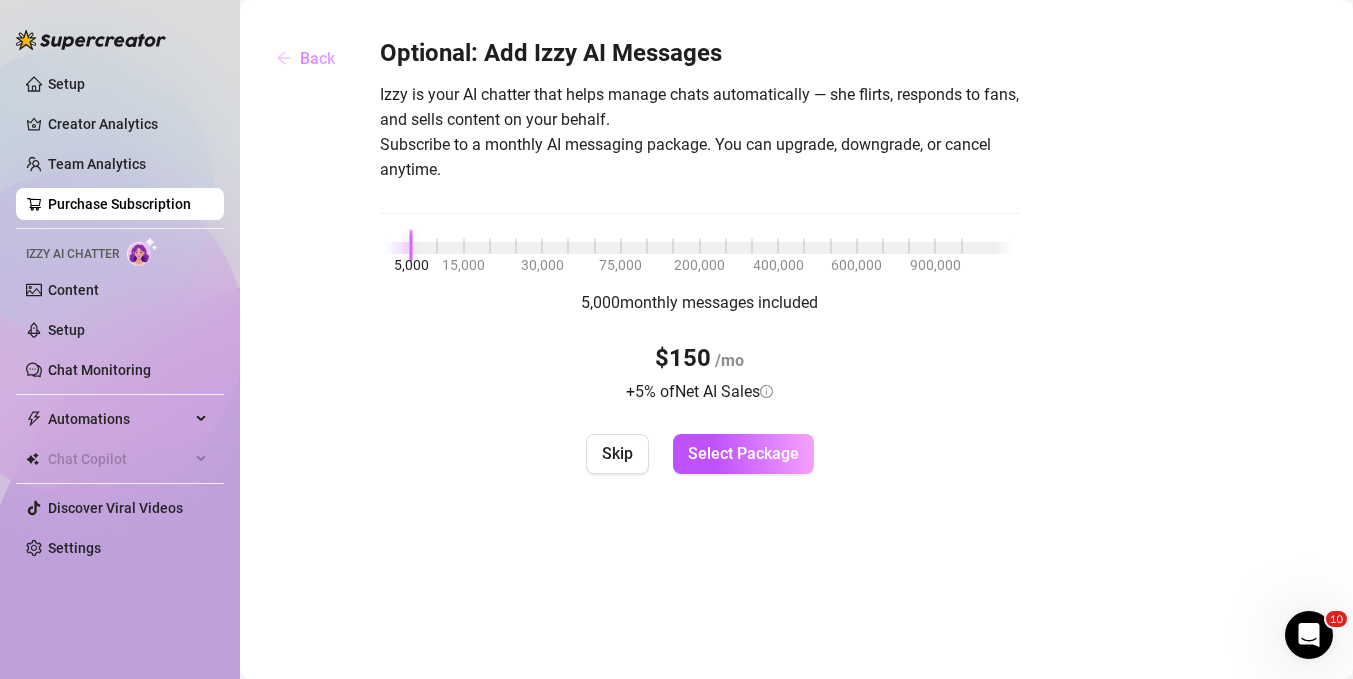 click on "Back" at bounding box center (317, 58) 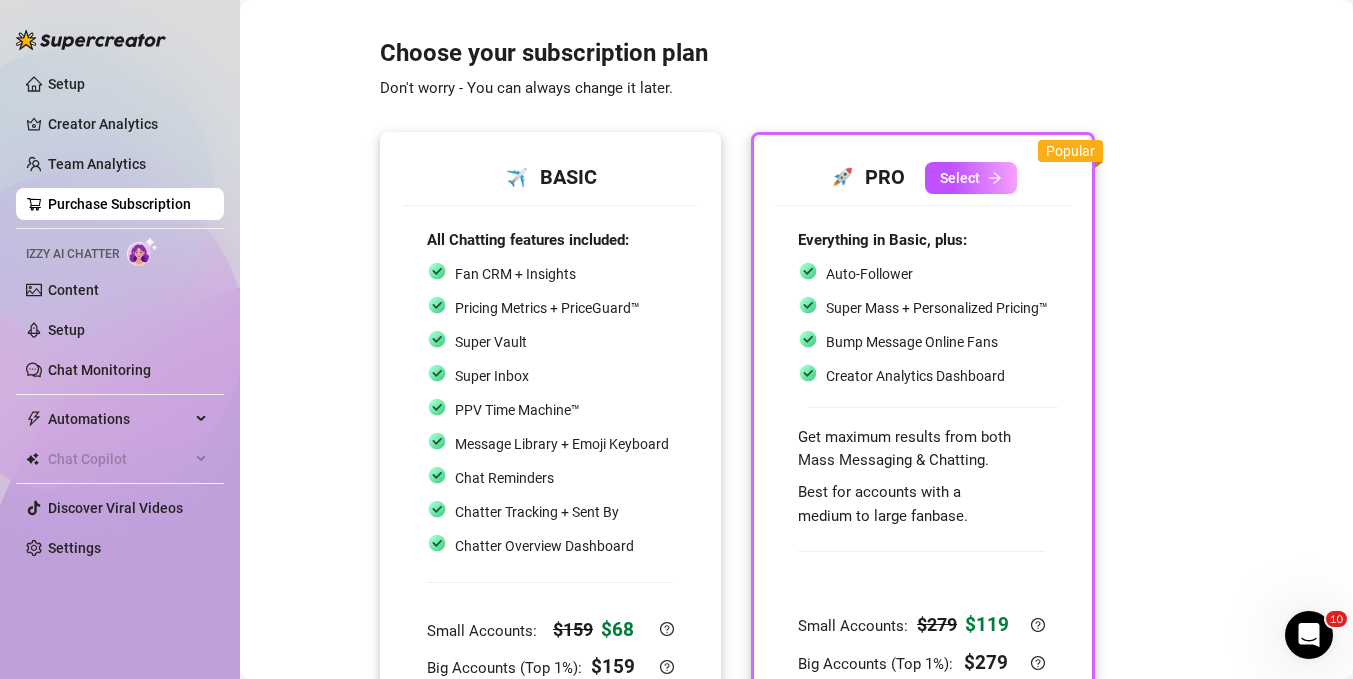 scroll, scrollTop: 158, scrollLeft: 0, axis: vertical 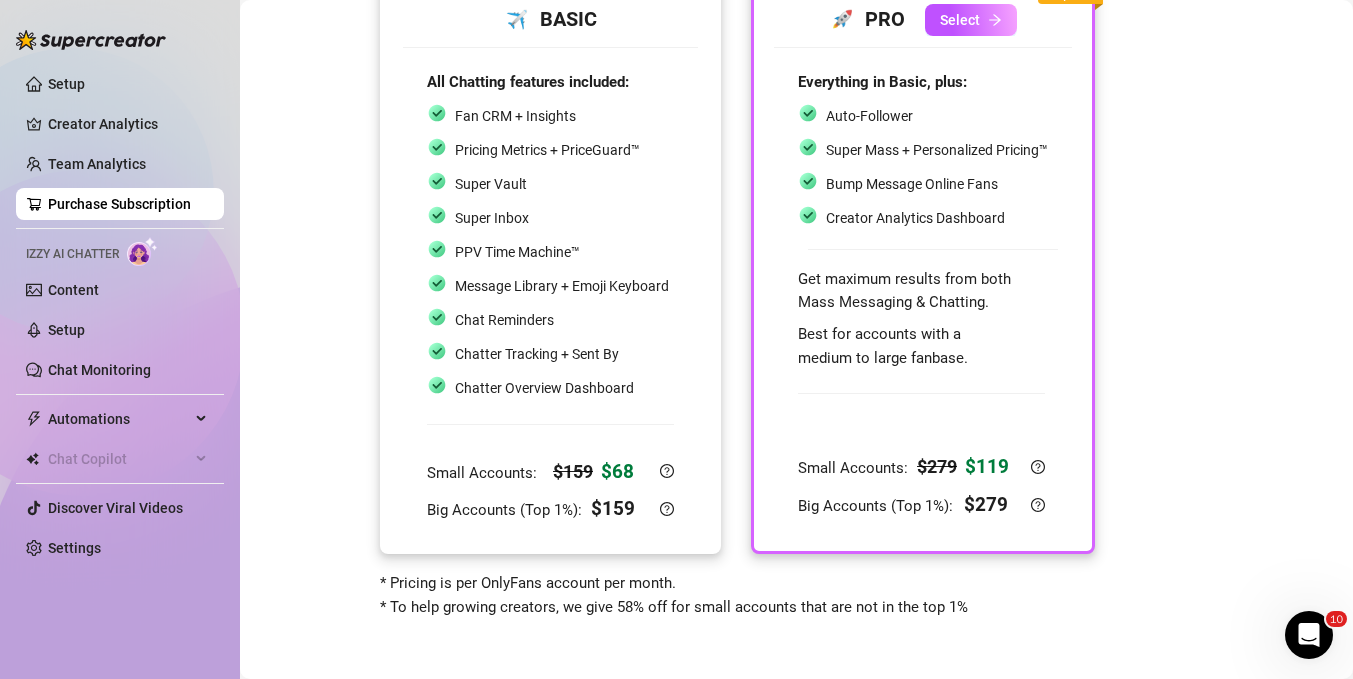 click on "Fan CRM + Insights Pricing Metrics + PriceGuard™ Super Vault Super Inbox PPV Time Machine™ Message Library + Emoji Keyboard Chat Reminders Chatter Tracking + Sent By Chatter Overview Dashboard" at bounding box center (548, 252) 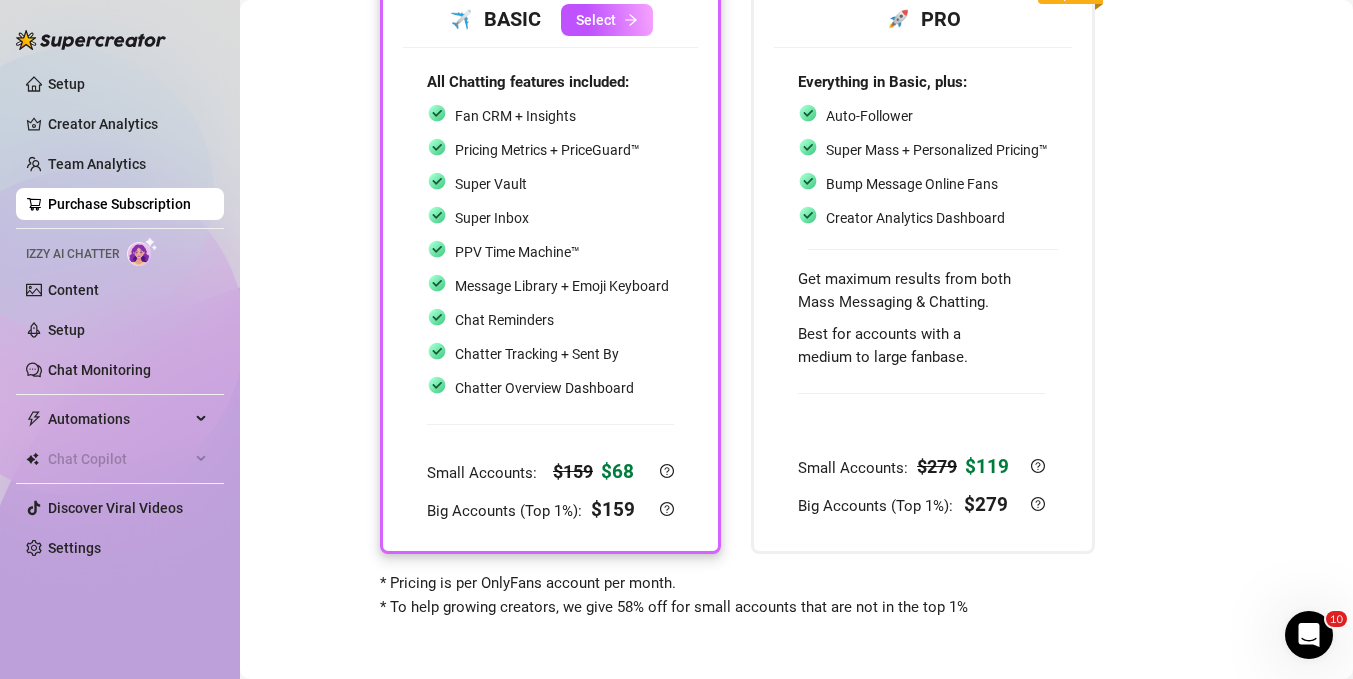 scroll, scrollTop: 0, scrollLeft: 0, axis: both 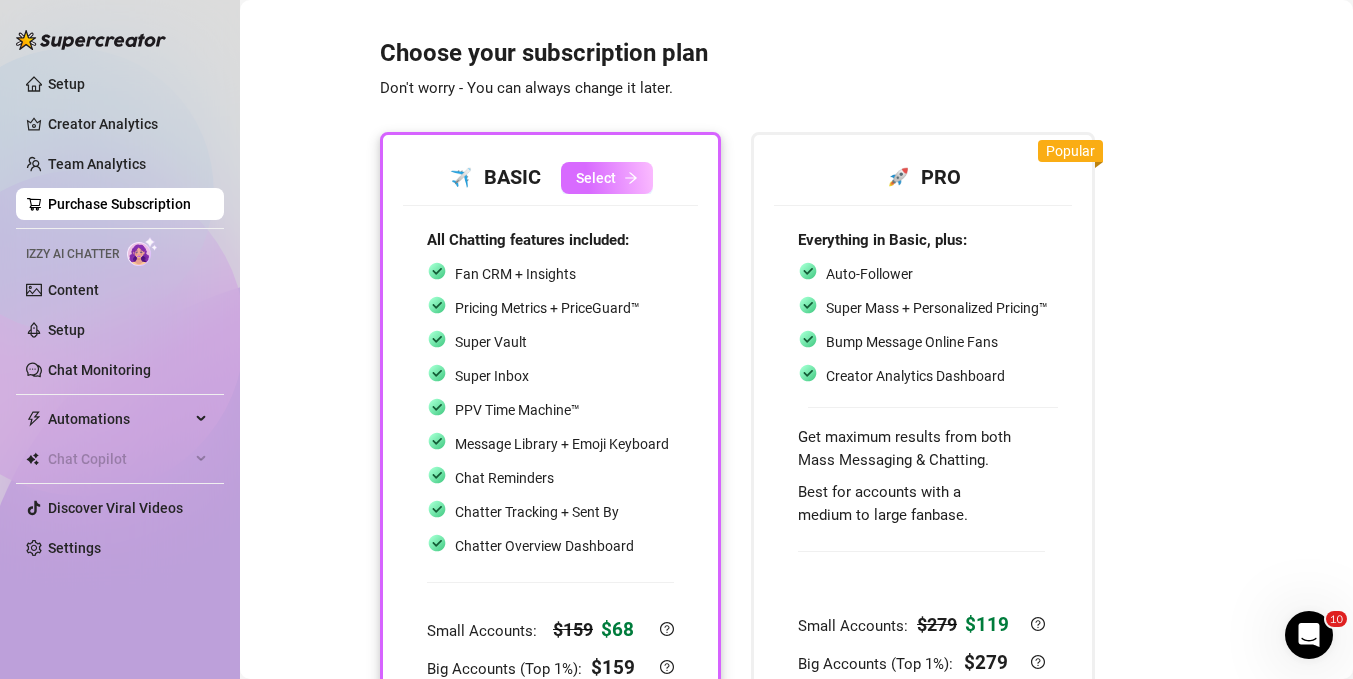 click on "Select" at bounding box center [596, 178] 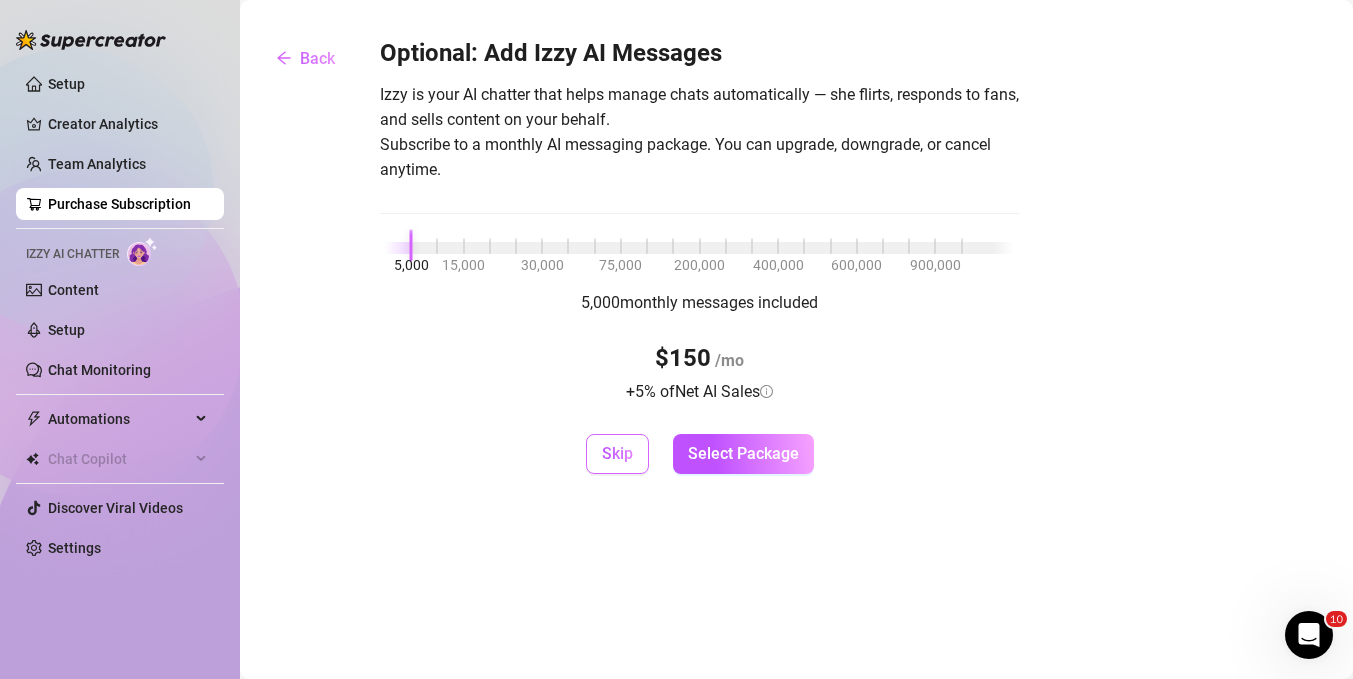 click on "Skip" at bounding box center (617, 454) 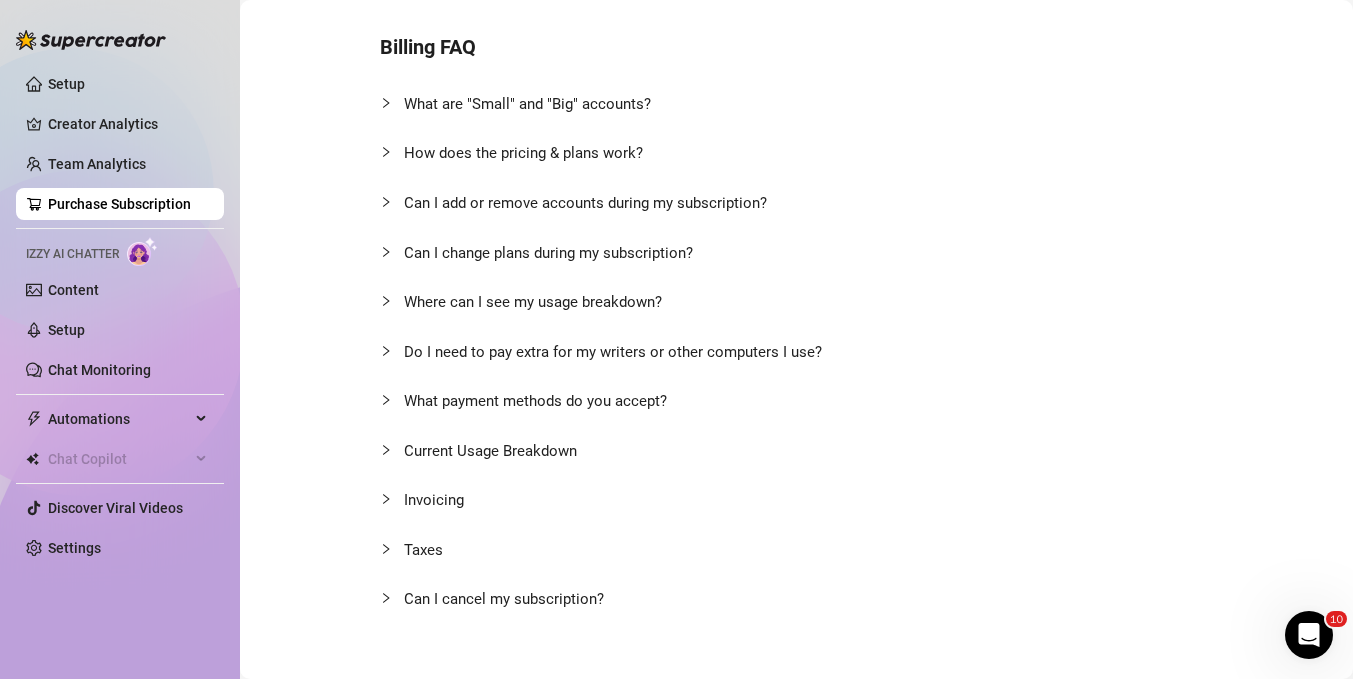 scroll, scrollTop: 0, scrollLeft: 0, axis: both 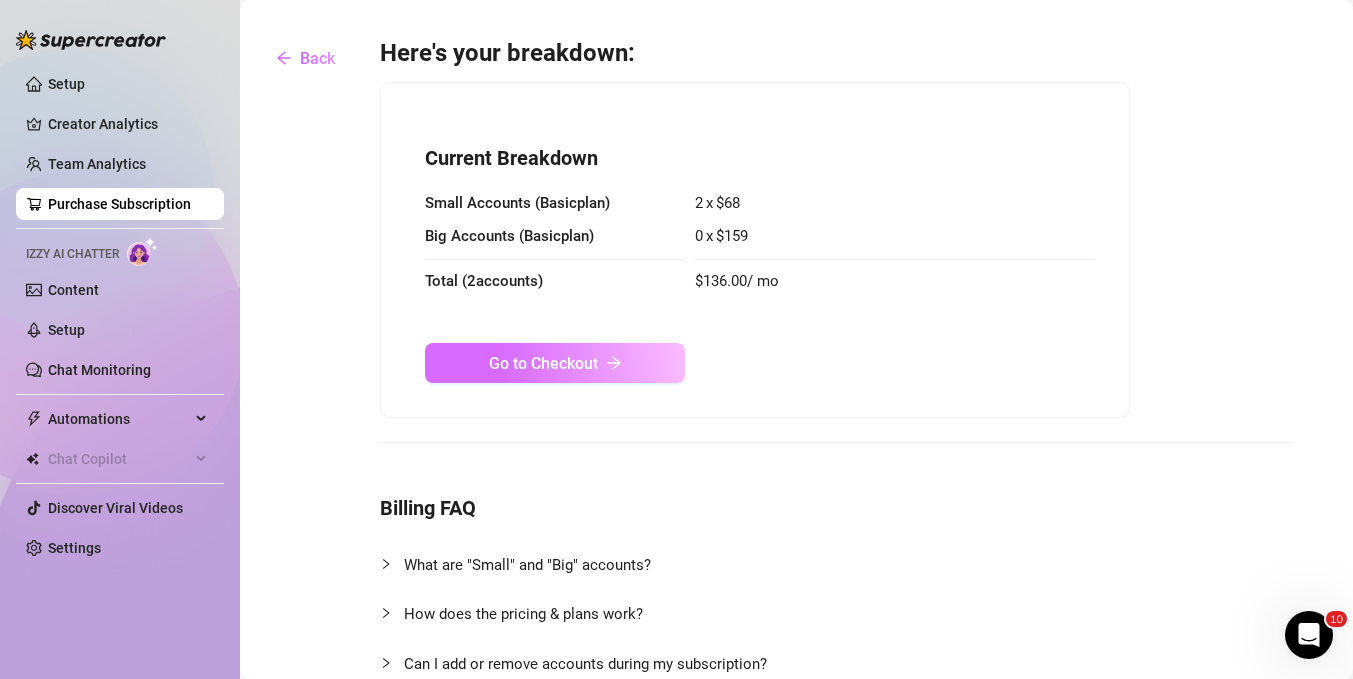 click on "Go to Checkout" at bounding box center (555, 363) 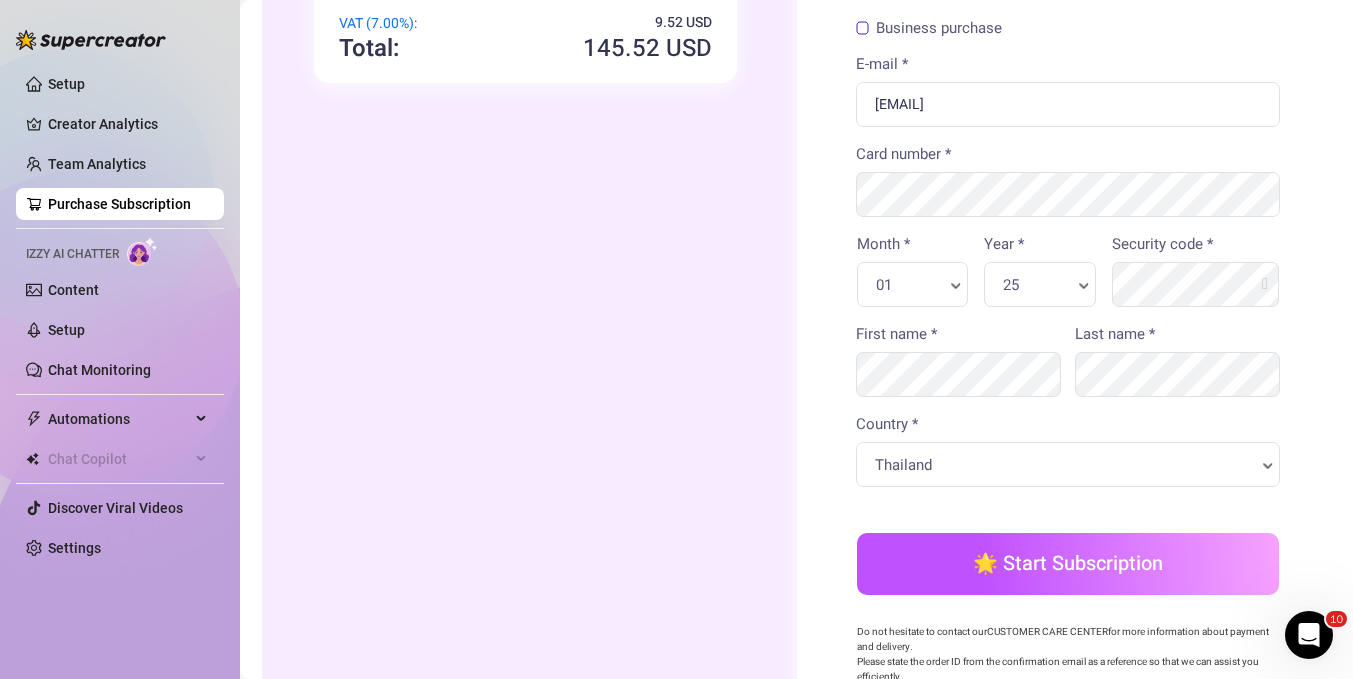 scroll, scrollTop: 312, scrollLeft: 0, axis: vertical 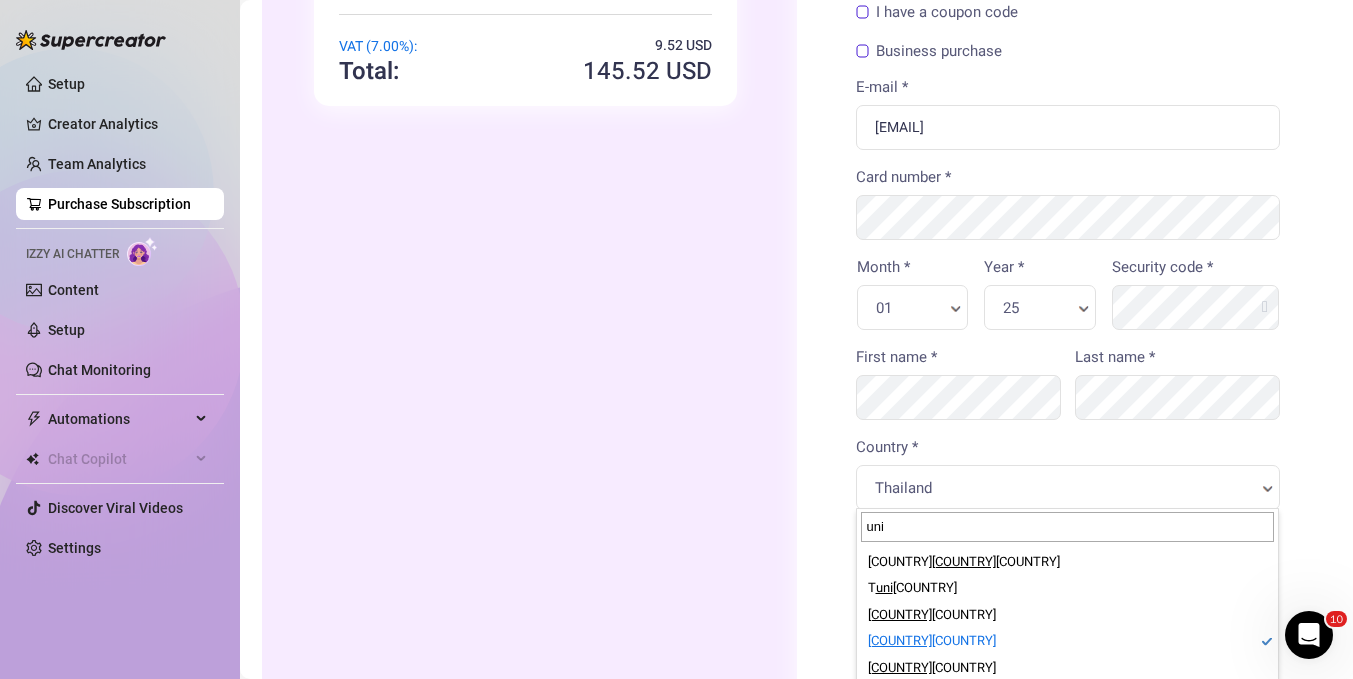 type on "uni" 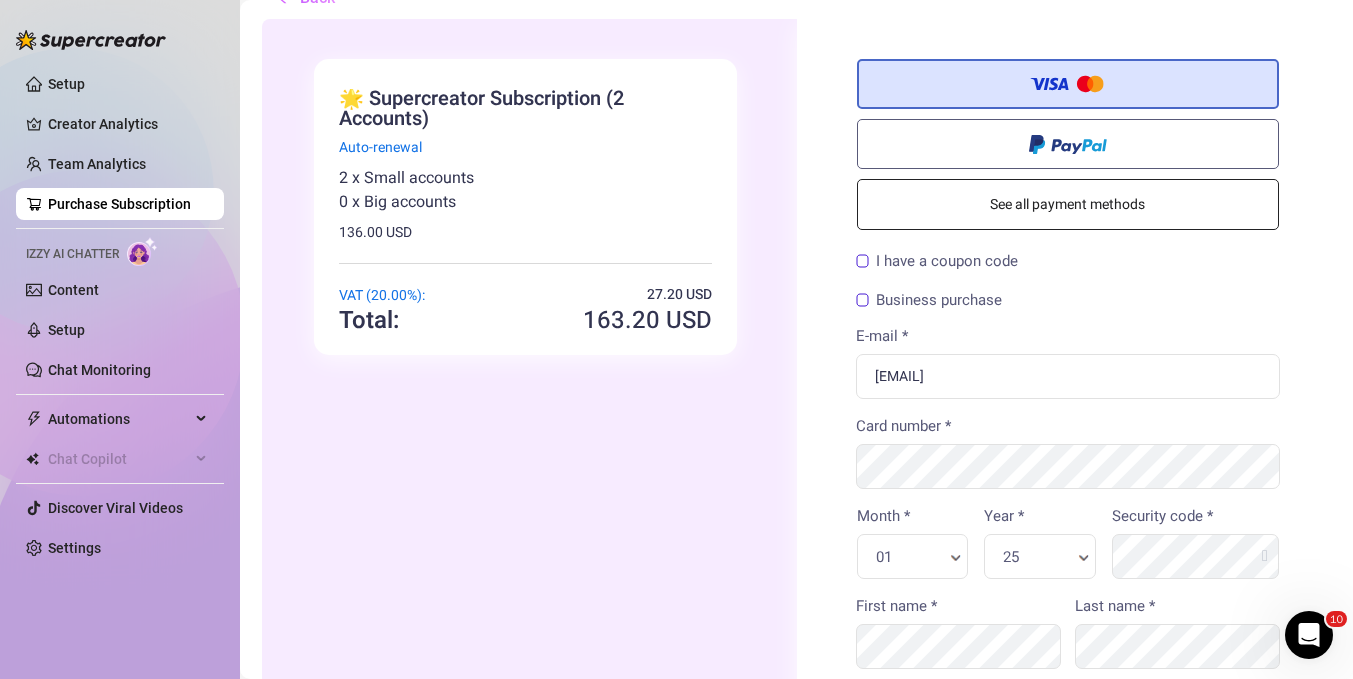 scroll, scrollTop: 0, scrollLeft: 0, axis: both 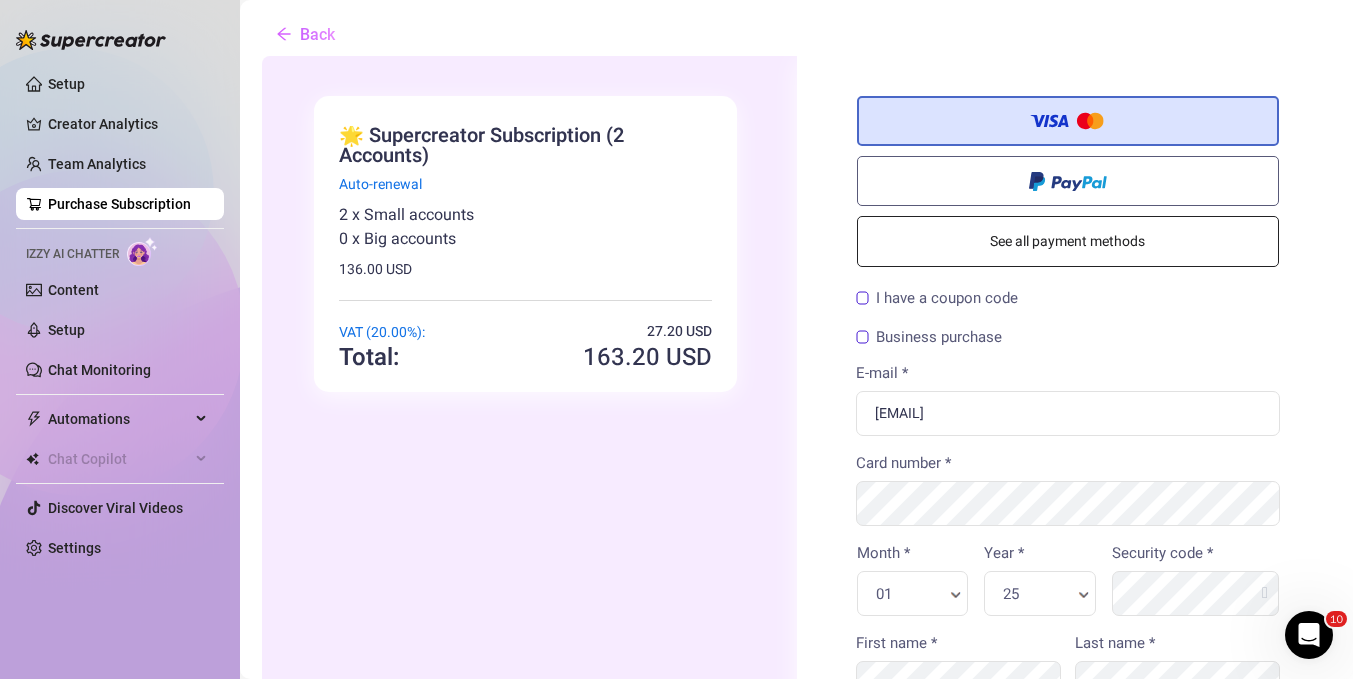 click on "See all payment methods" at bounding box center [1066, 239] 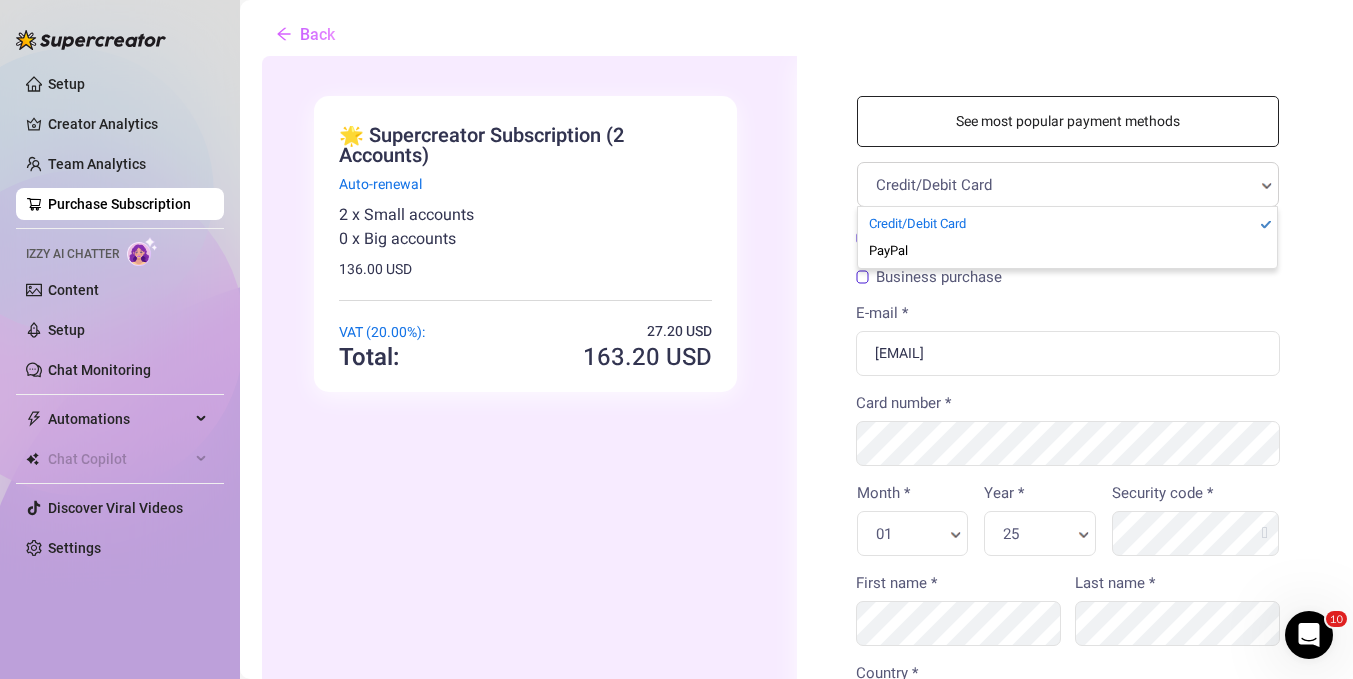 scroll, scrollTop: 0, scrollLeft: 6, axis: horizontal 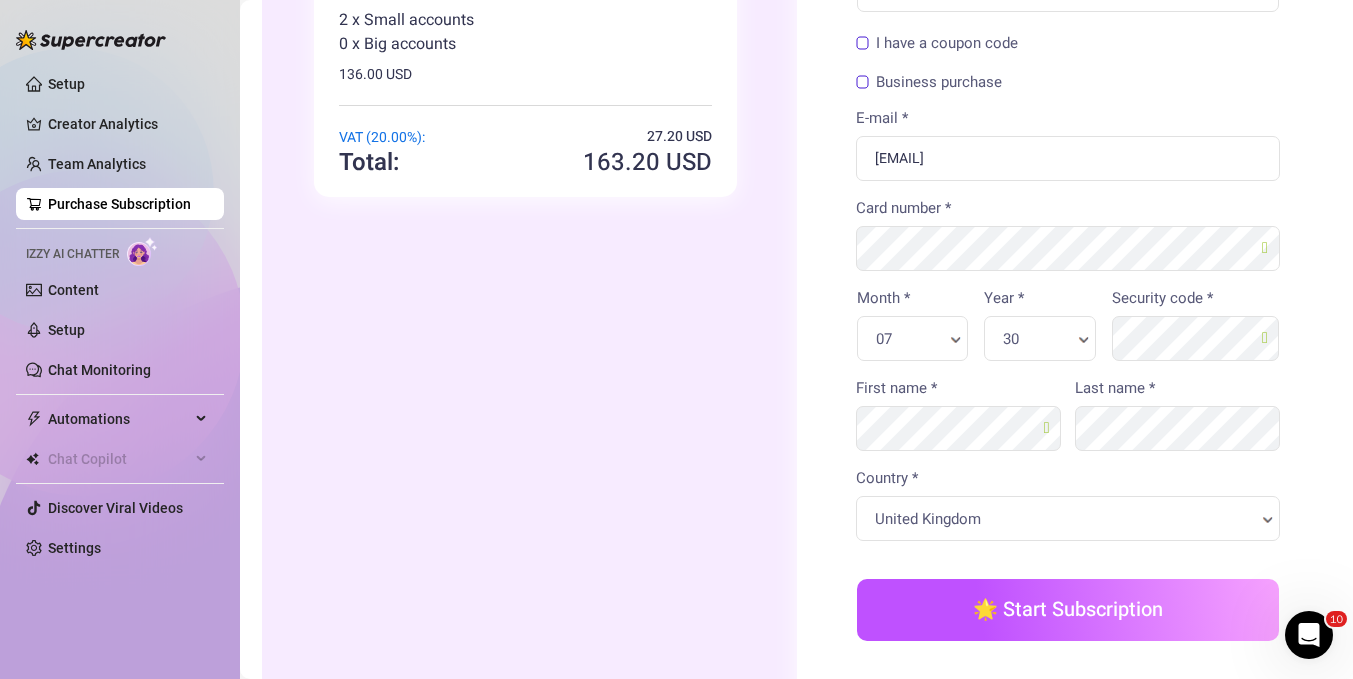 click on "🌟 Start Subscription" at bounding box center [1066, 608] 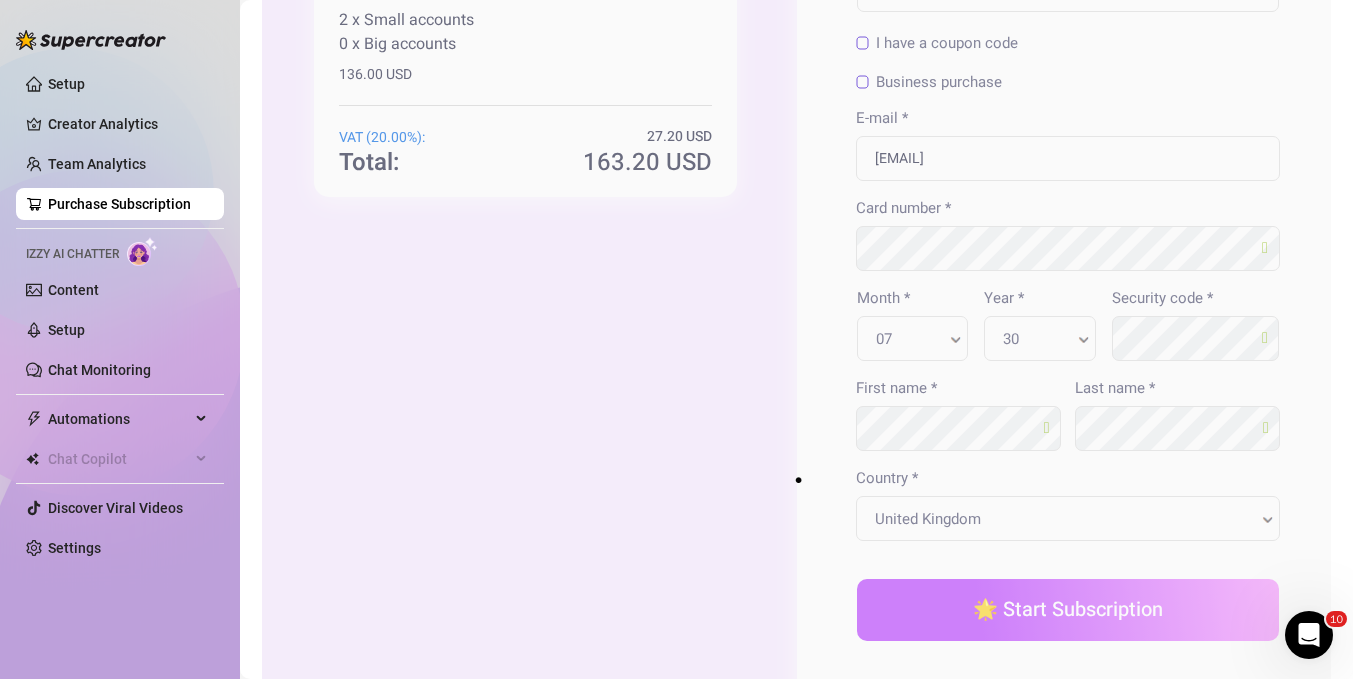 scroll, scrollTop: 0, scrollLeft: 0, axis: both 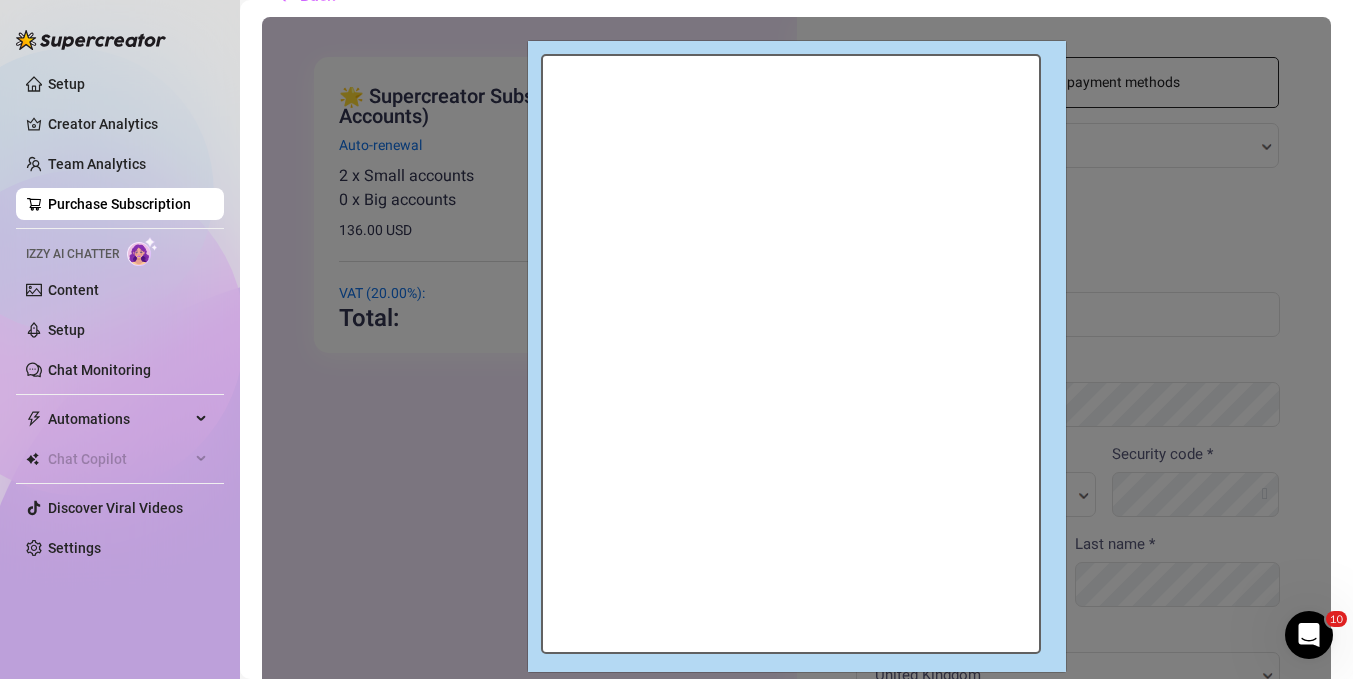 click at bounding box center [794, 613] 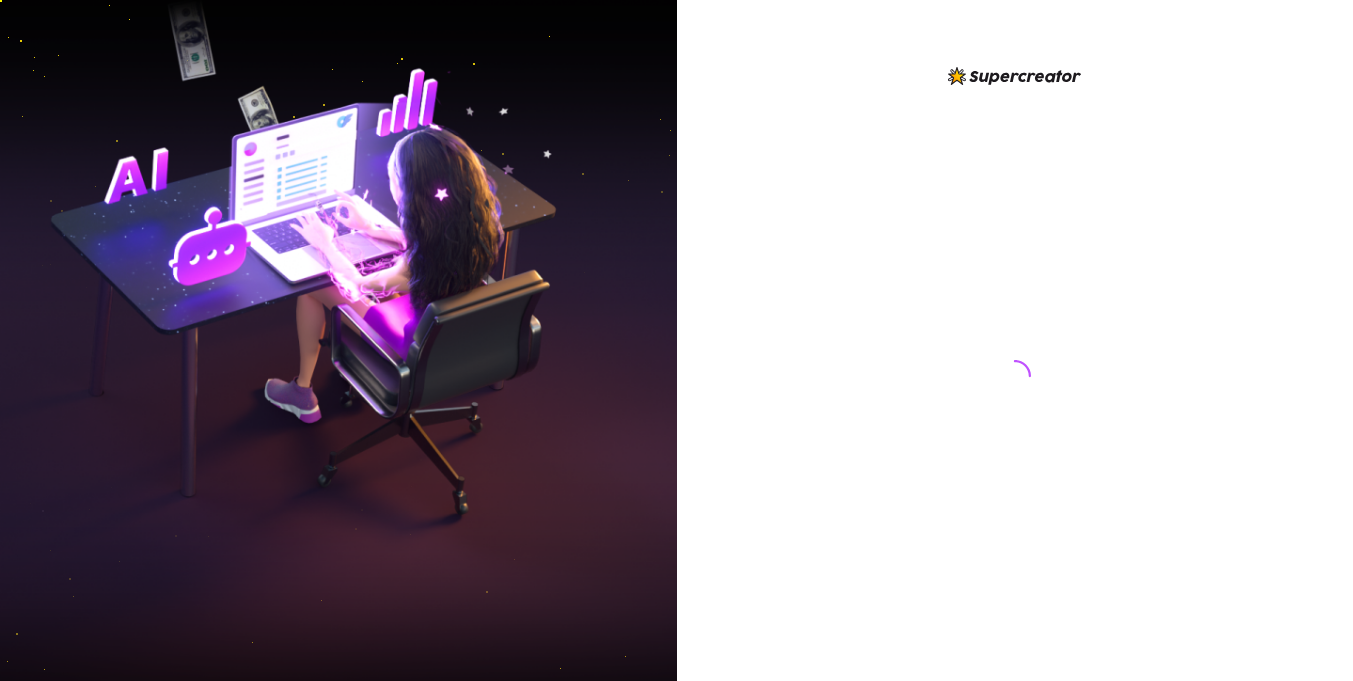 scroll, scrollTop: 0, scrollLeft: 0, axis: both 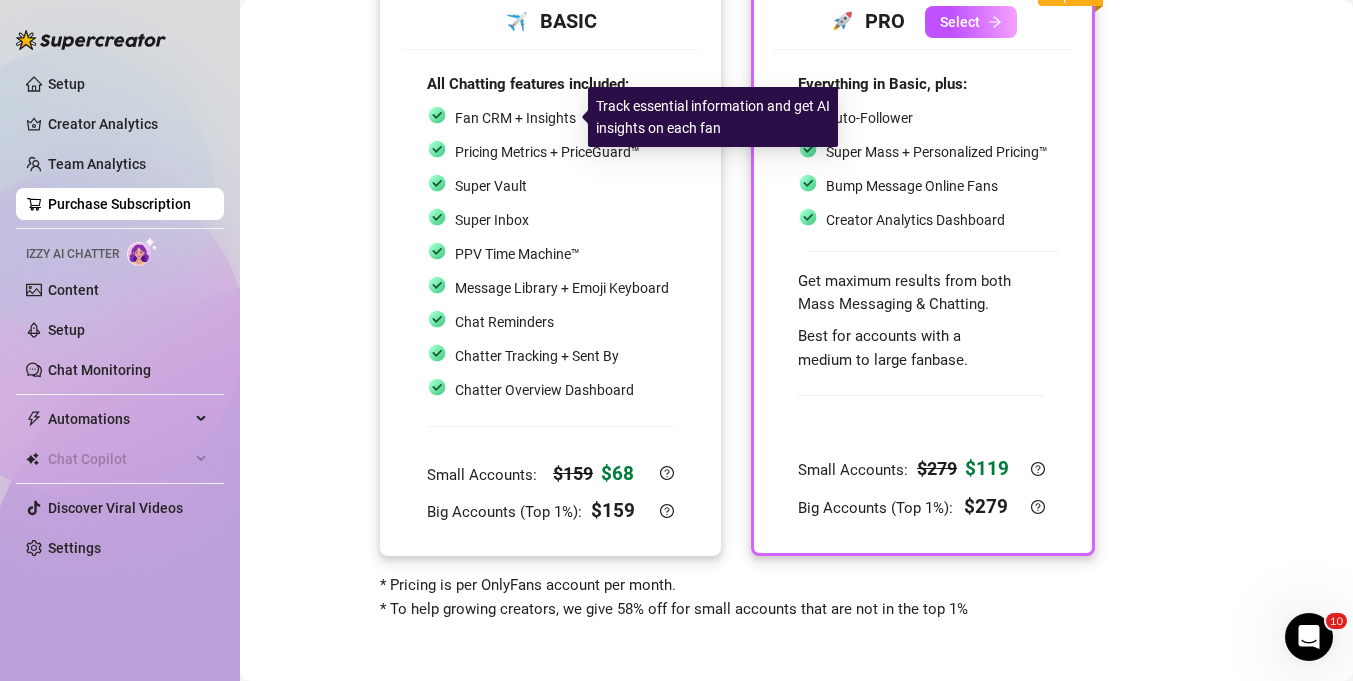 click on "Message Library + Emoji Keyboard" at bounding box center [548, 288] 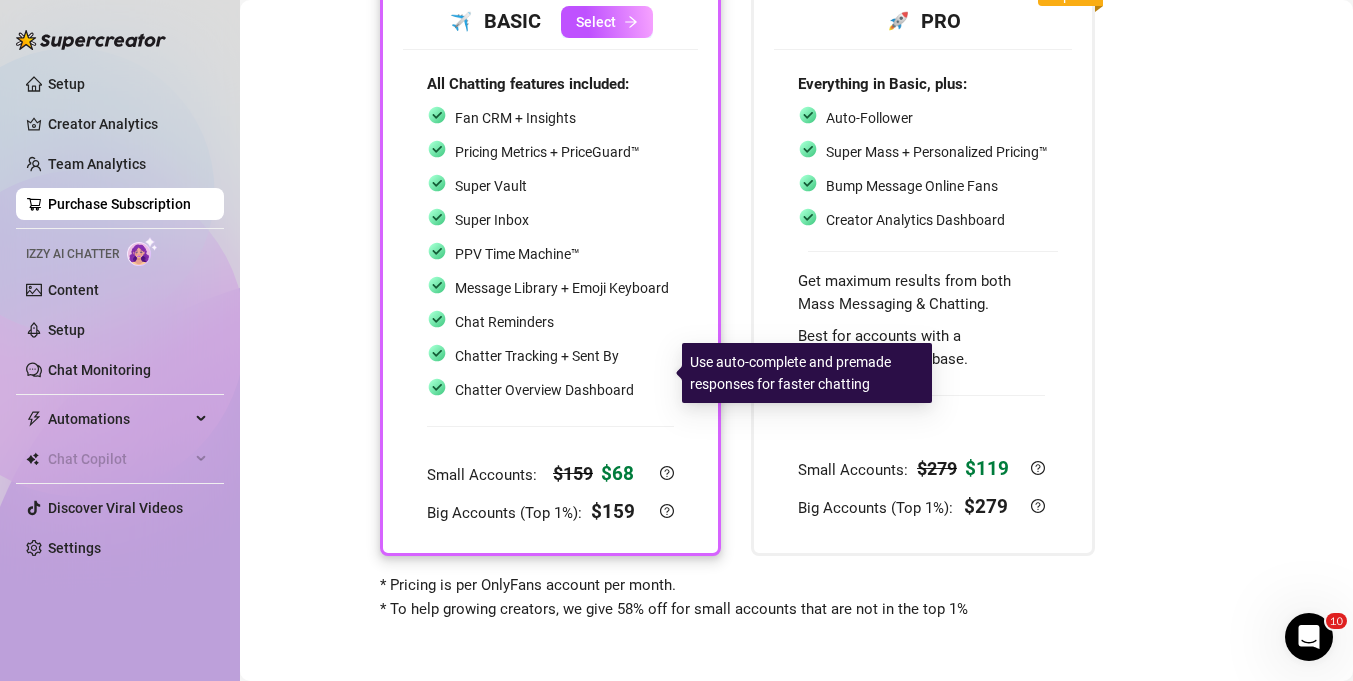 scroll, scrollTop: 0, scrollLeft: 0, axis: both 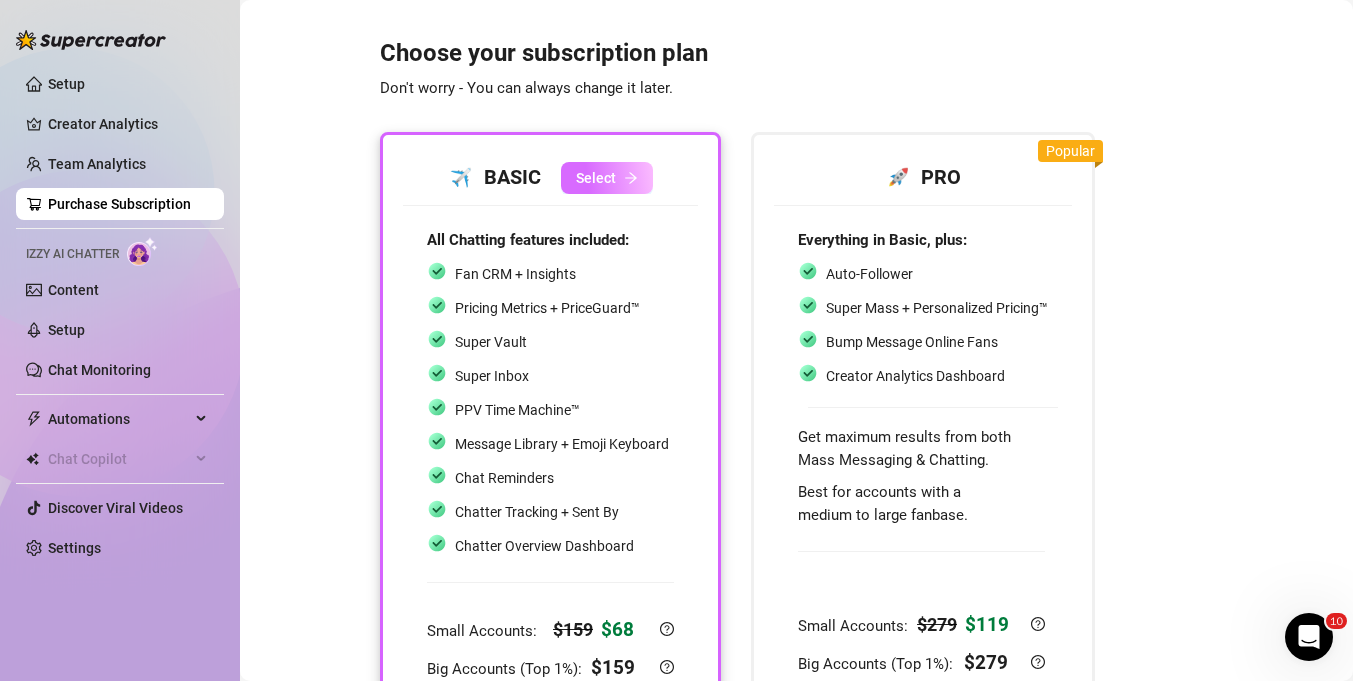 click on "Select" at bounding box center [596, 178] 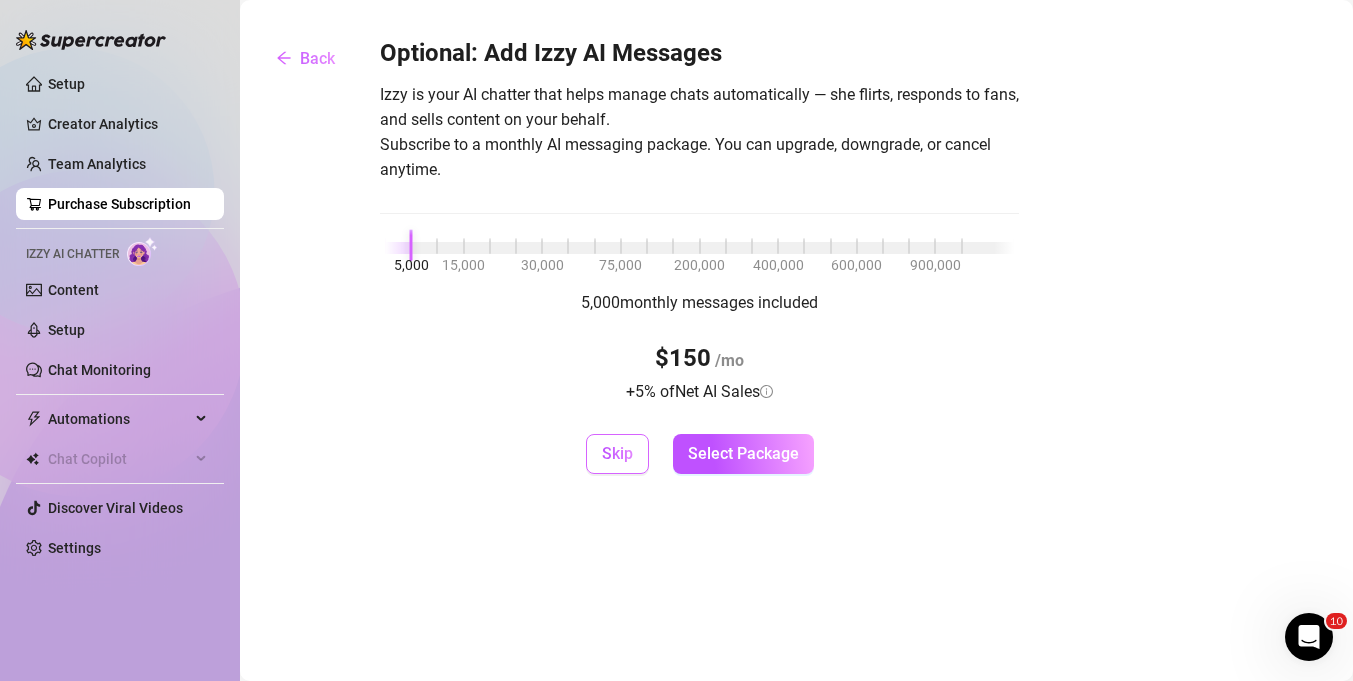 click on "Skip" at bounding box center [617, 454] 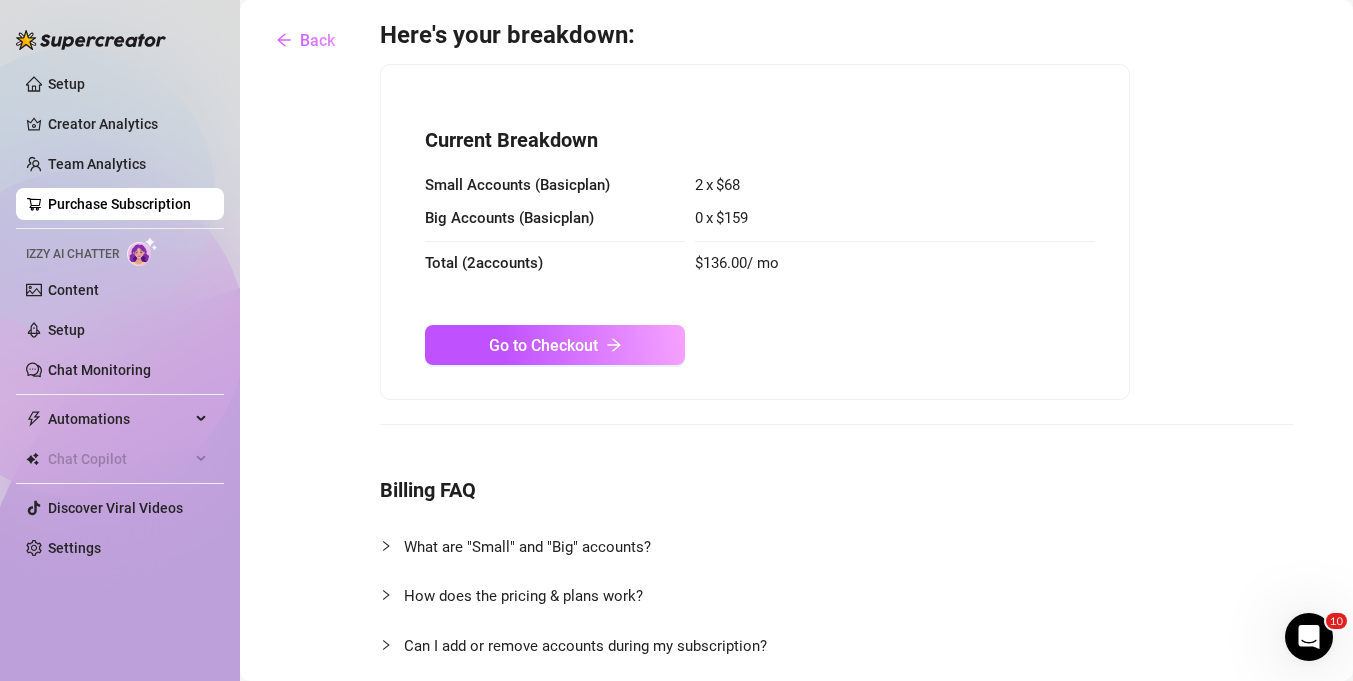 scroll, scrollTop: 0, scrollLeft: 0, axis: both 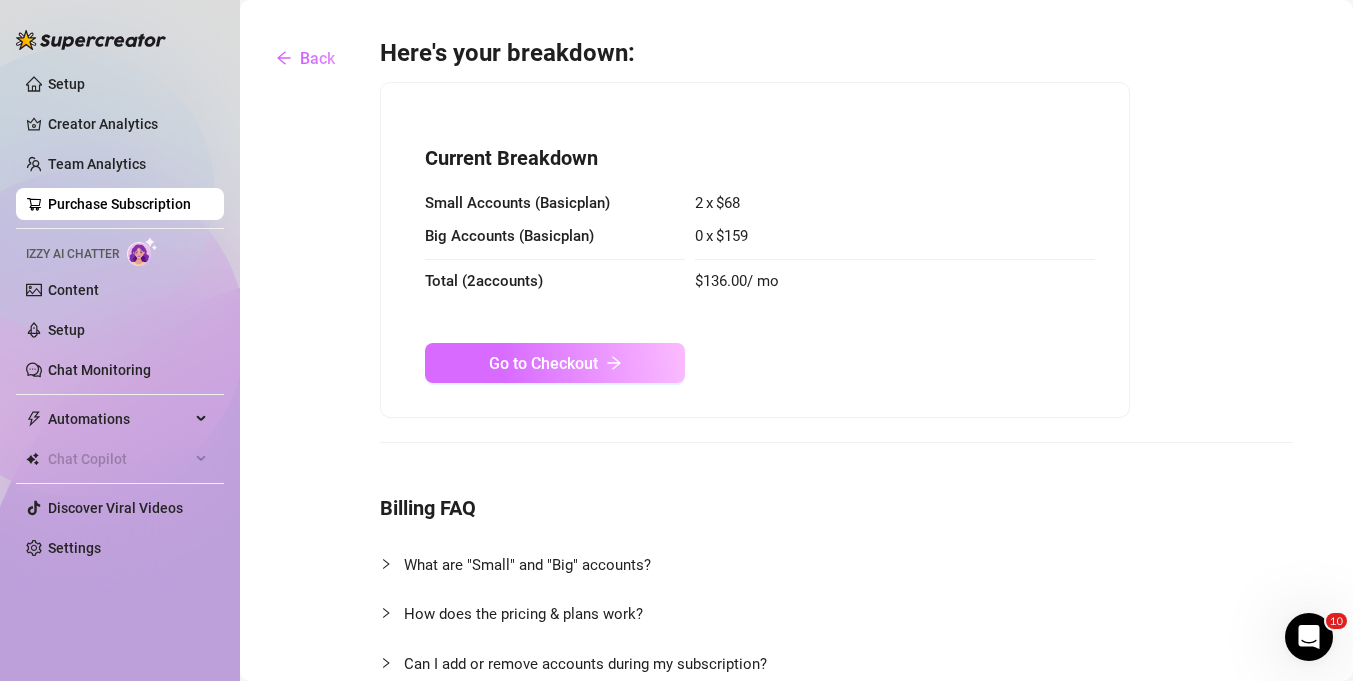click on "Go to Checkout" at bounding box center (555, 363) 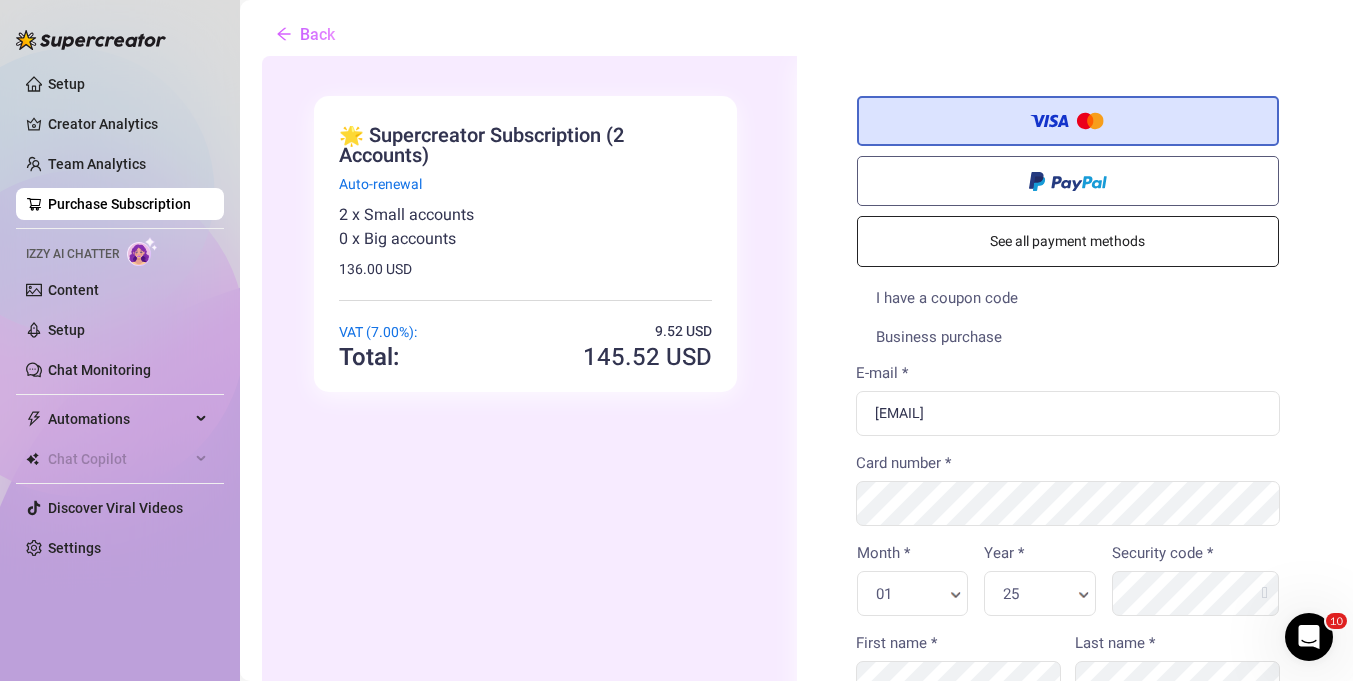 scroll, scrollTop: 0, scrollLeft: 0, axis: both 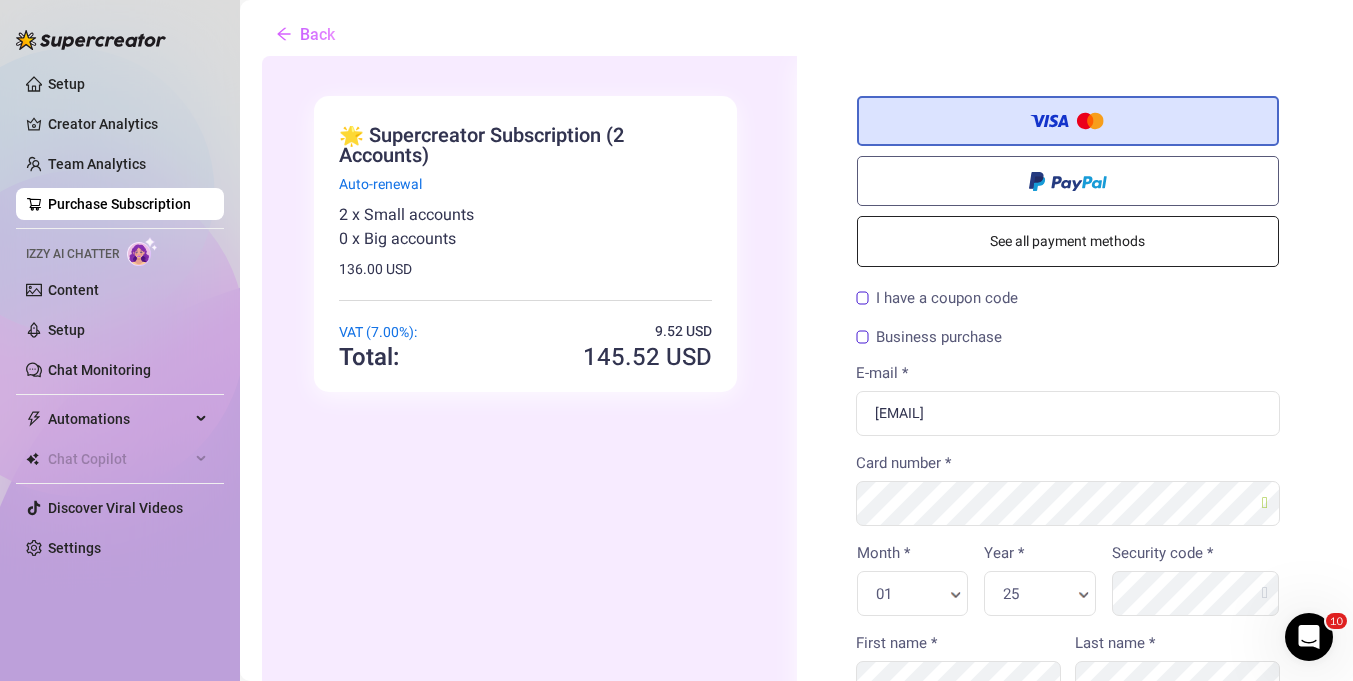 click on "01     Month *             Month *" at bounding box center (911, 591) 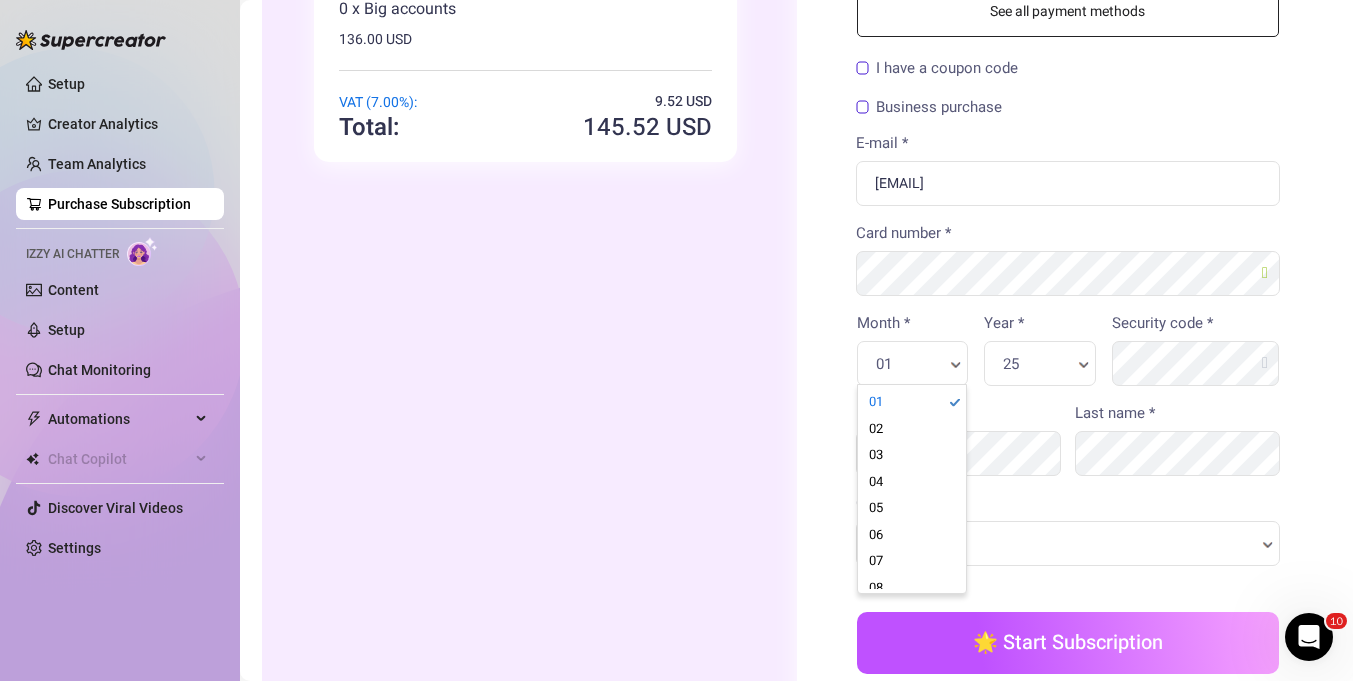 scroll, scrollTop: 236, scrollLeft: 0, axis: vertical 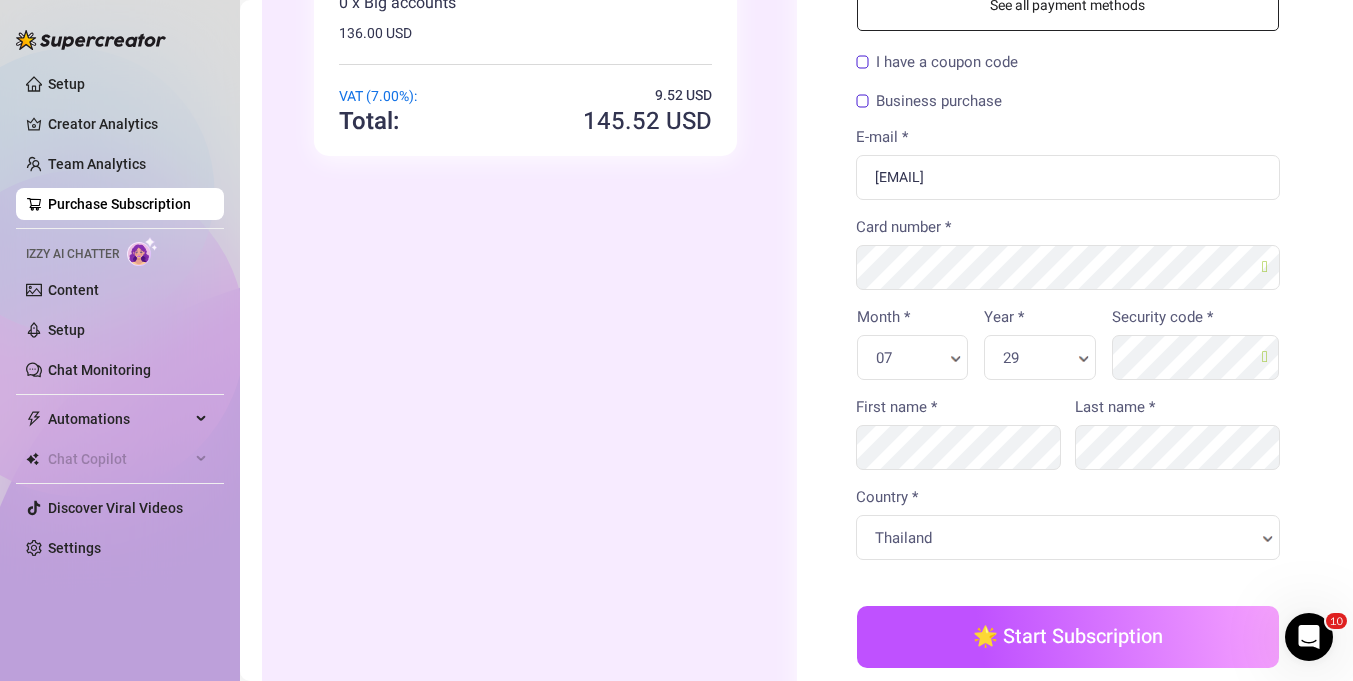 click on "First name *" at bounding box center [894, 405] 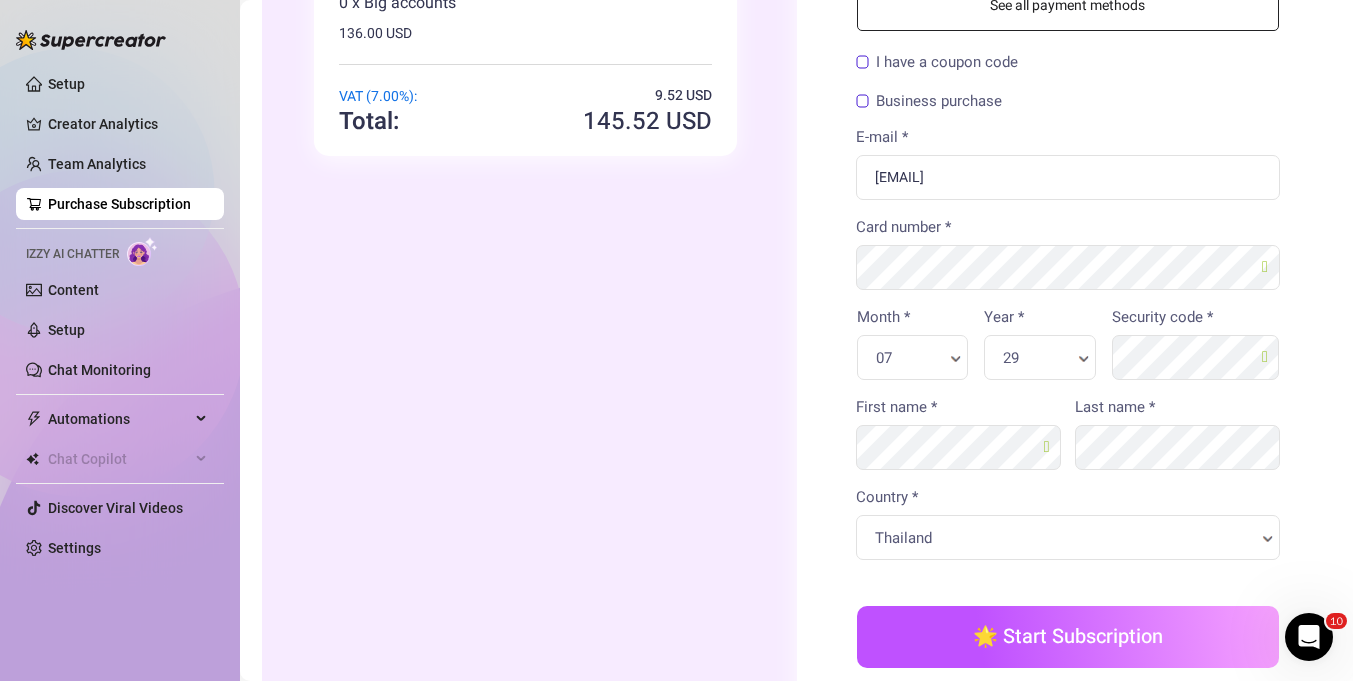 scroll, scrollTop: 5331, scrollLeft: 0, axis: vertical 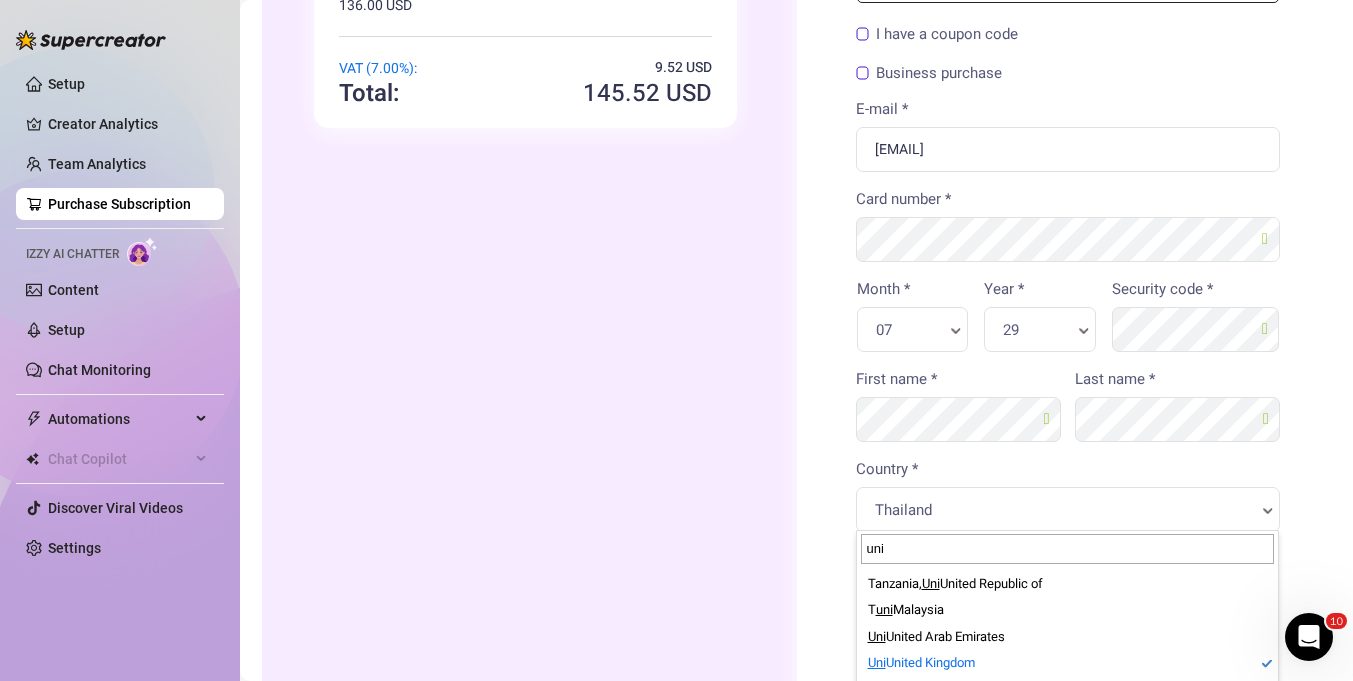 type on "uni" 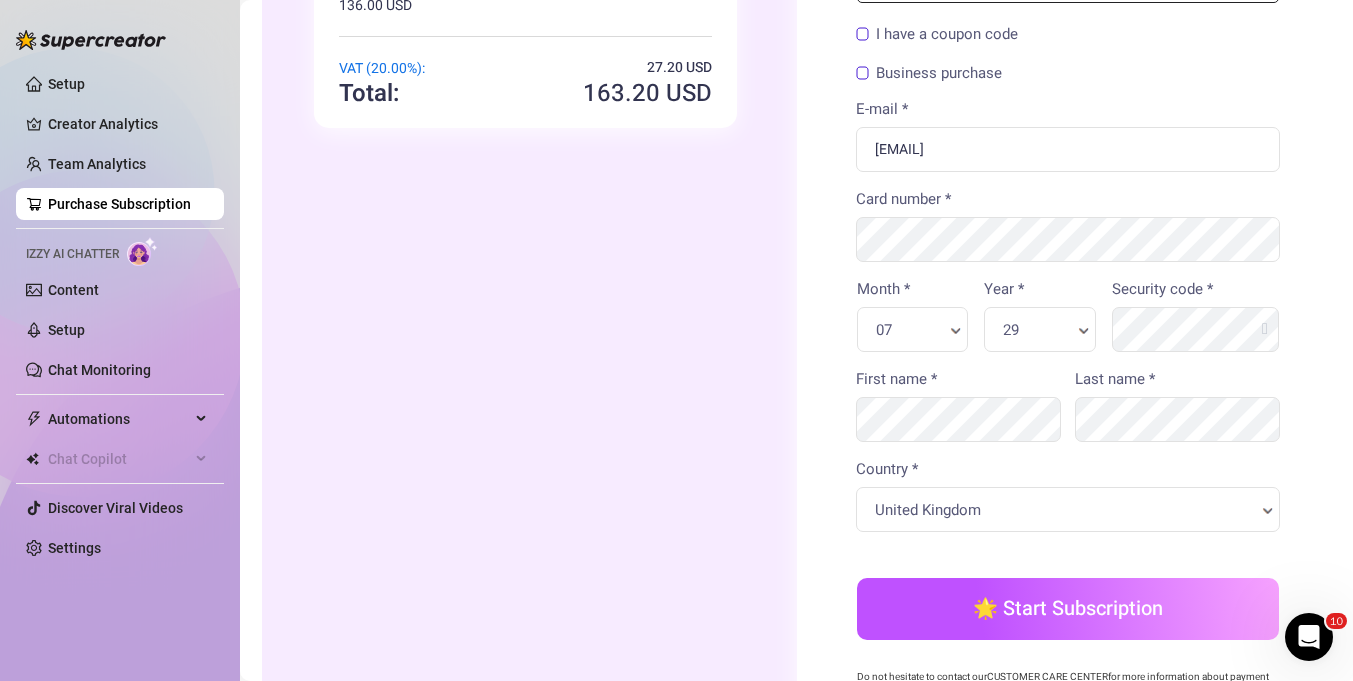 click on "🌟 Start Subscription" at bounding box center [1066, 607] 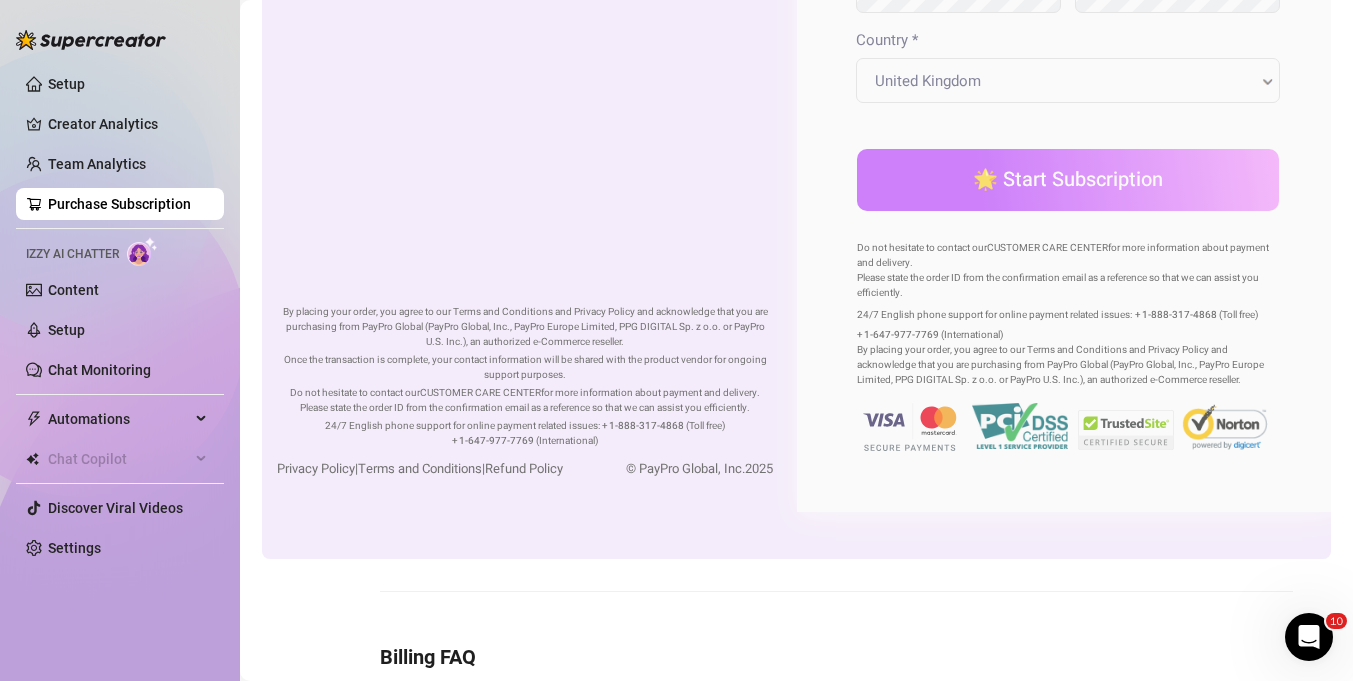 scroll, scrollTop: 454, scrollLeft: 0, axis: vertical 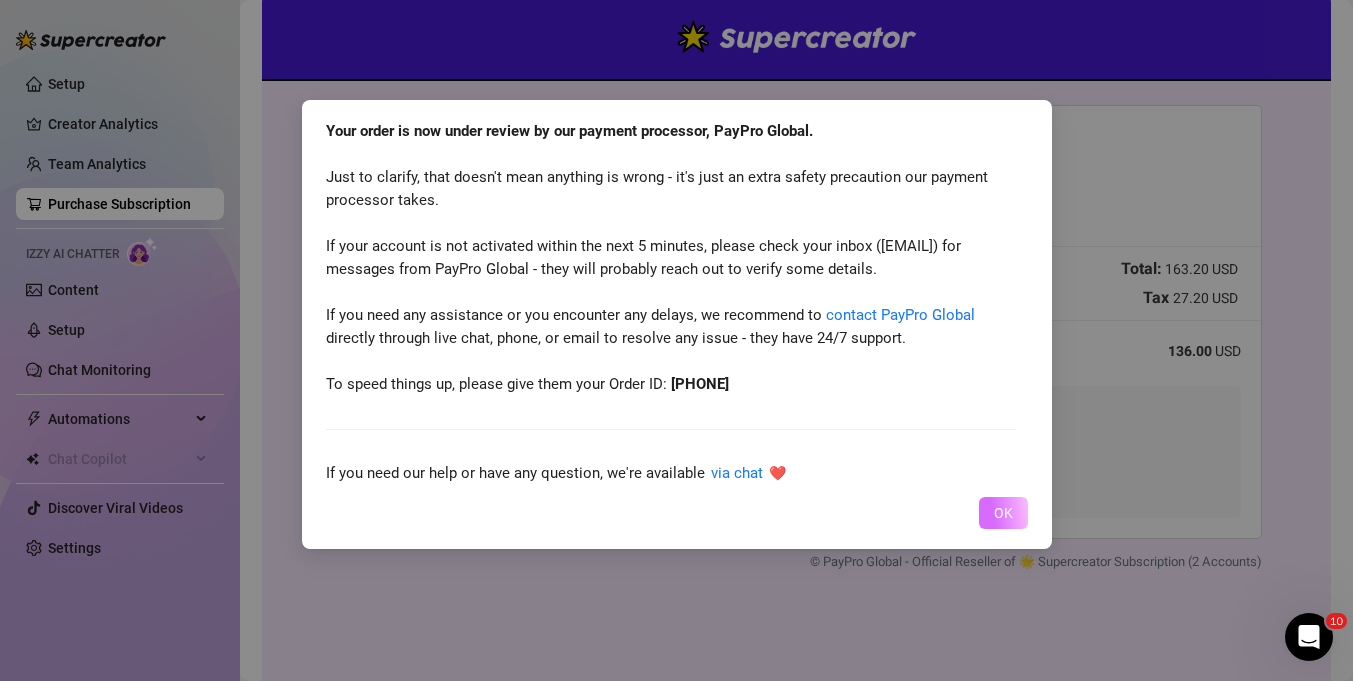 click on "OK" at bounding box center (1003, 513) 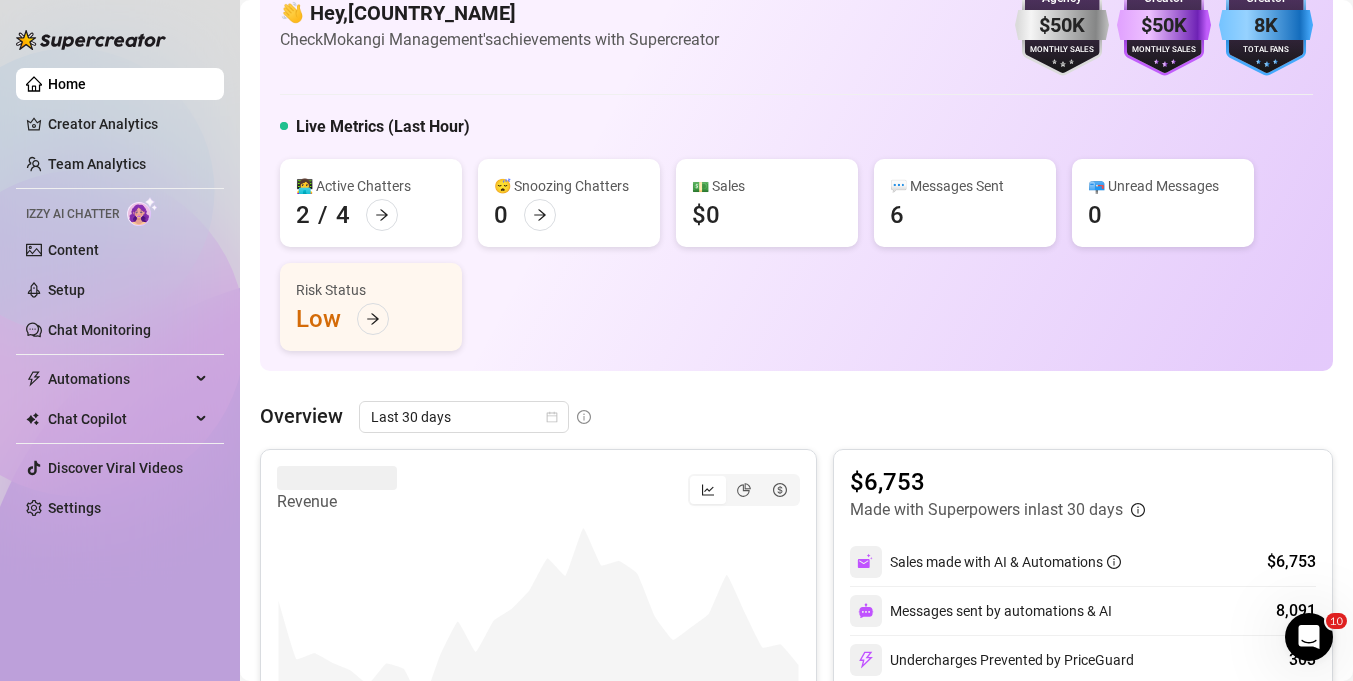 click on "Home" at bounding box center [67, 84] 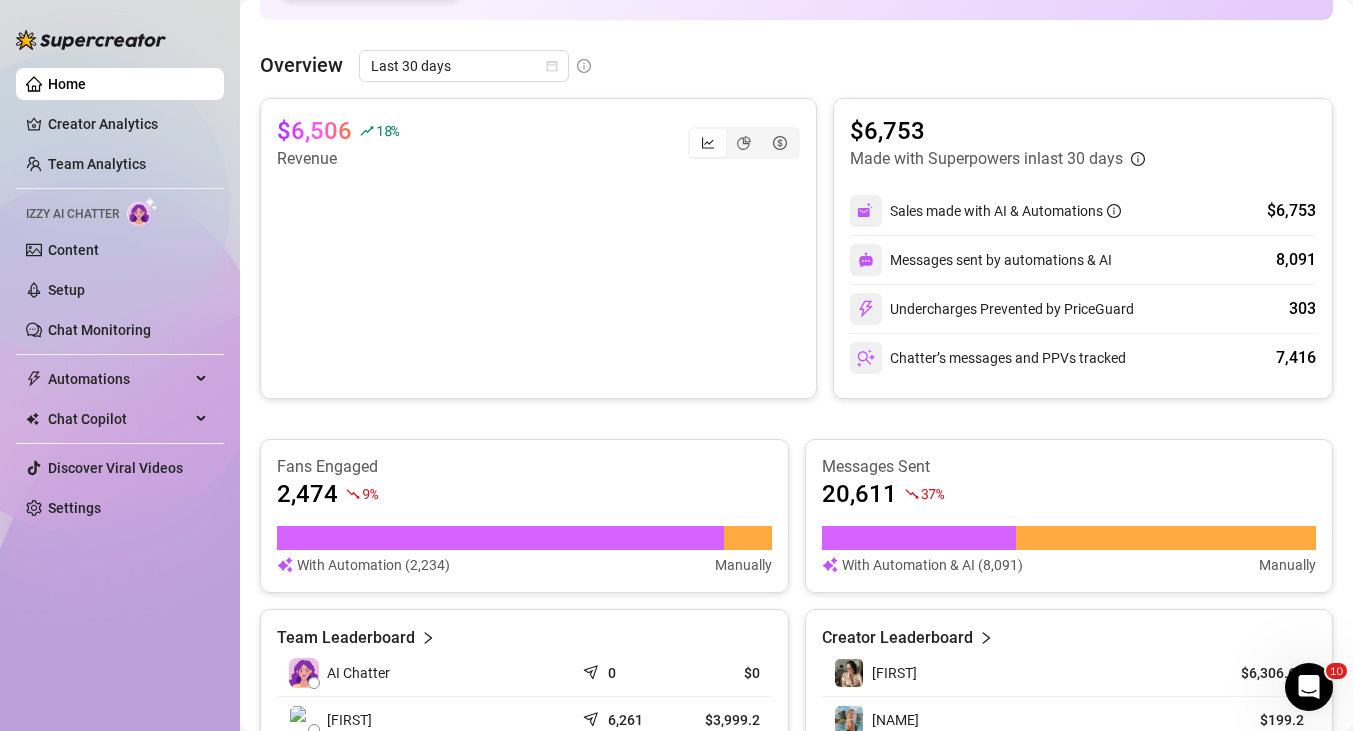 scroll, scrollTop: 297, scrollLeft: 0, axis: vertical 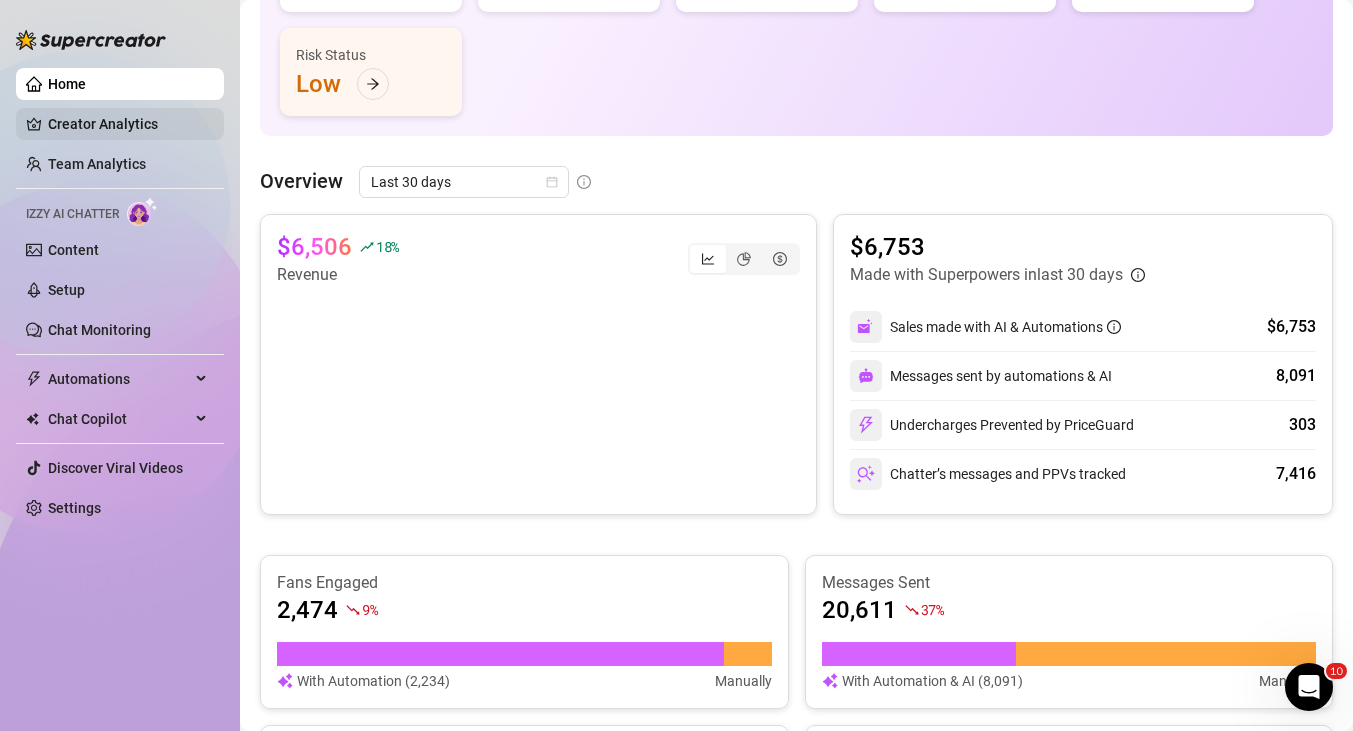 click on "Creator Analytics" at bounding box center (128, 124) 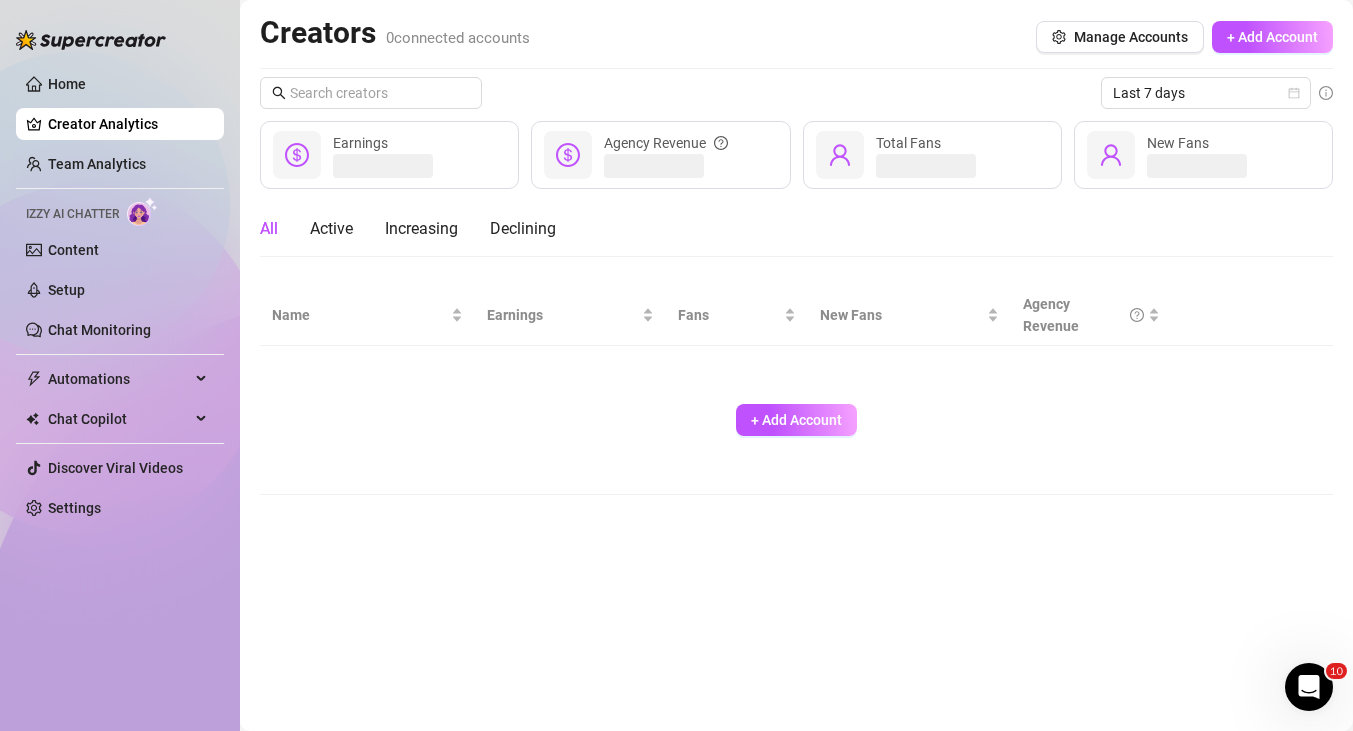 scroll, scrollTop: 0, scrollLeft: 0, axis: both 